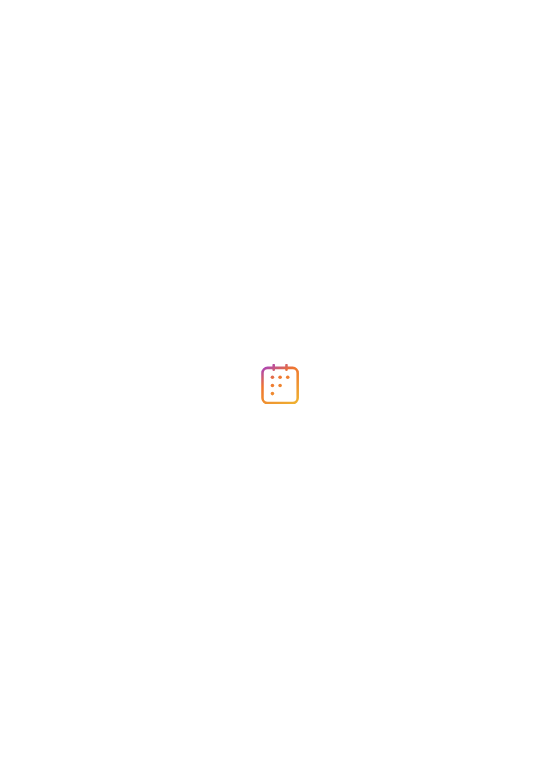scroll, scrollTop: 0, scrollLeft: 0, axis: both 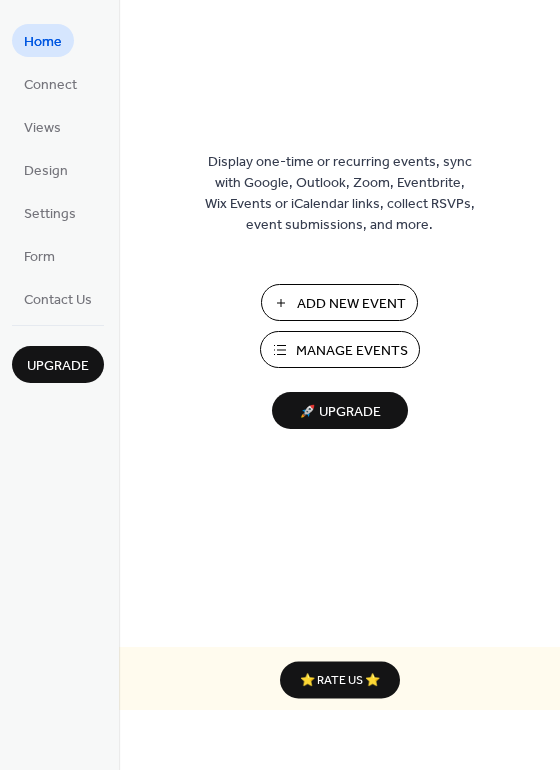click on "Manage Events" at bounding box center (352, 351) 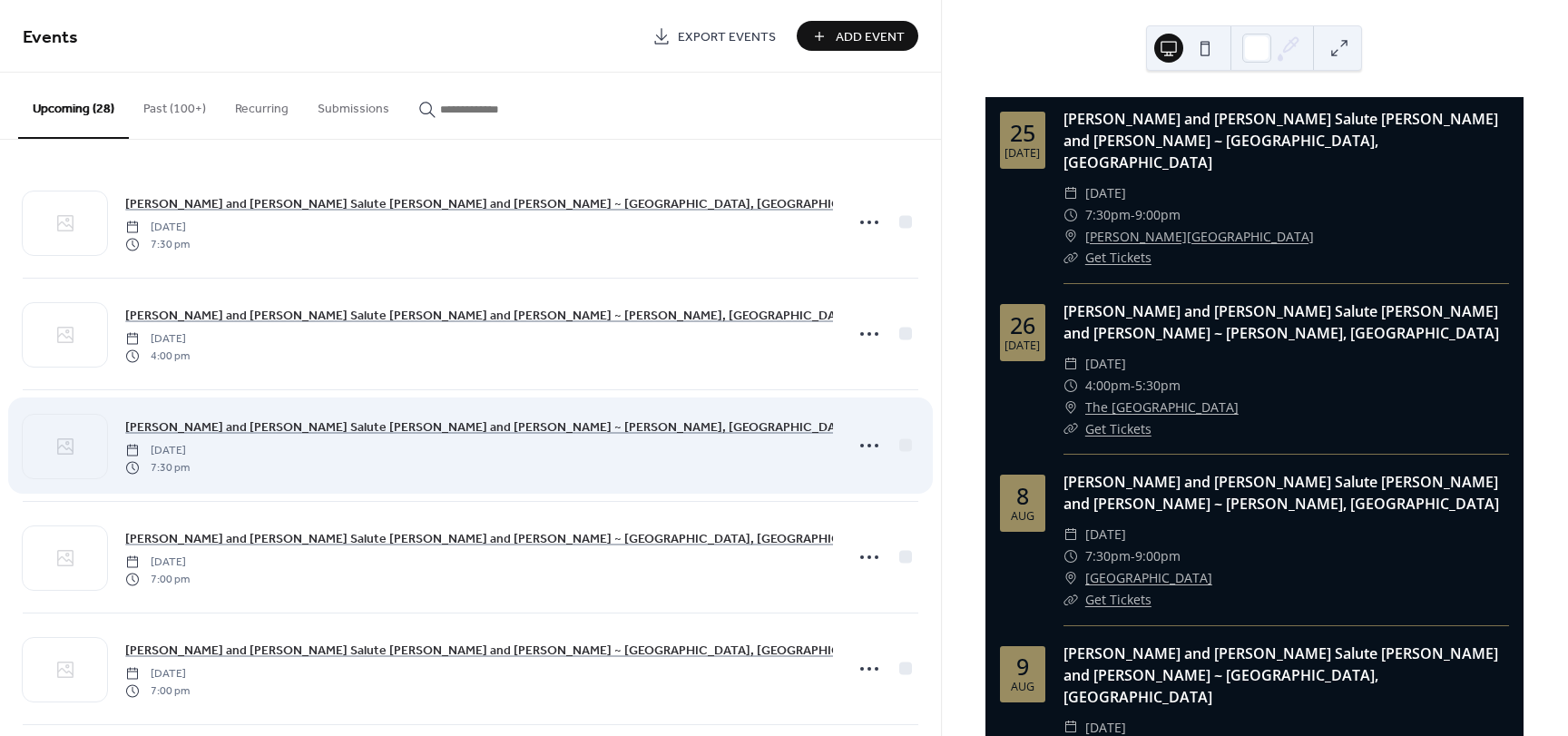scroll, scrollTop: 0, scrollLeft: 0, axis: both 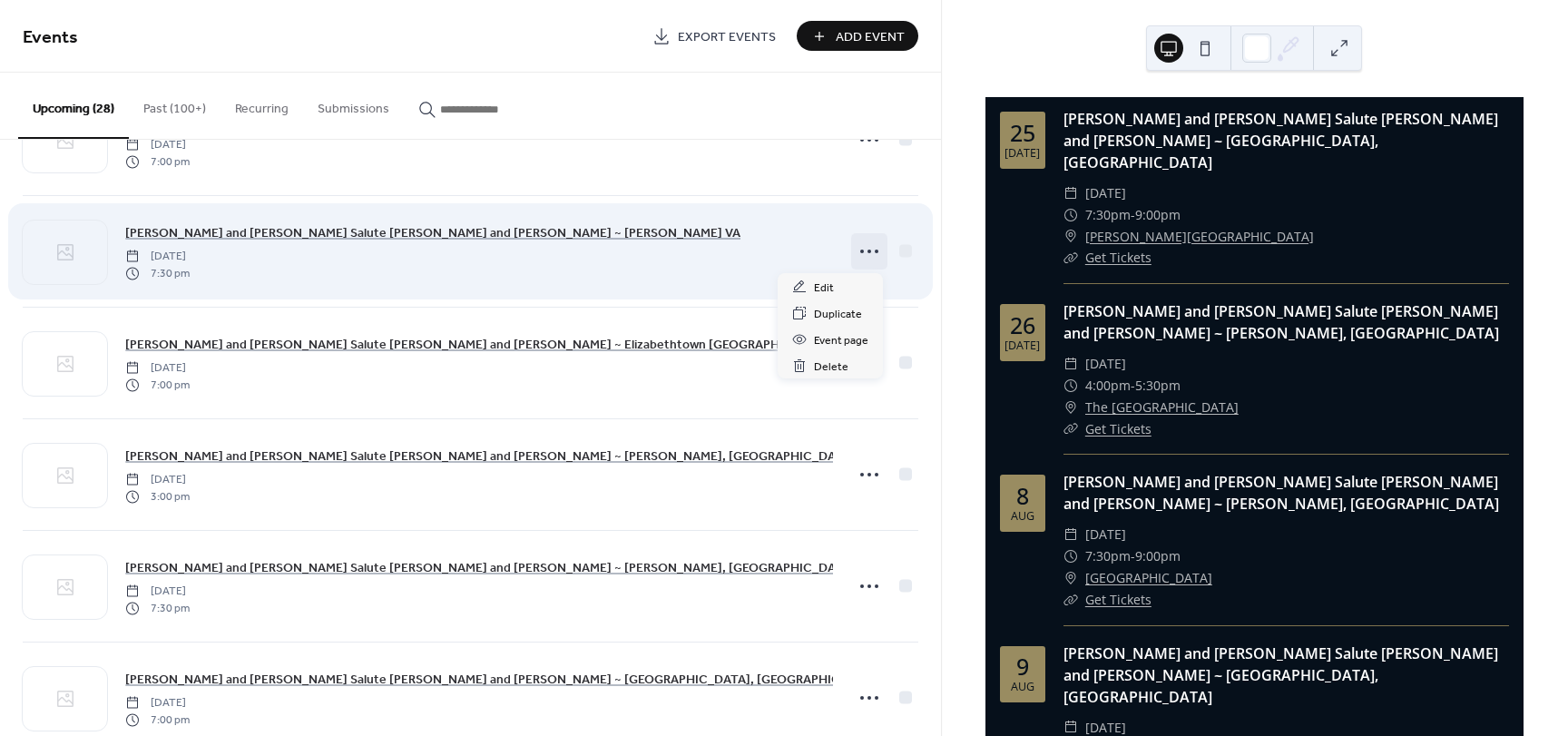 click 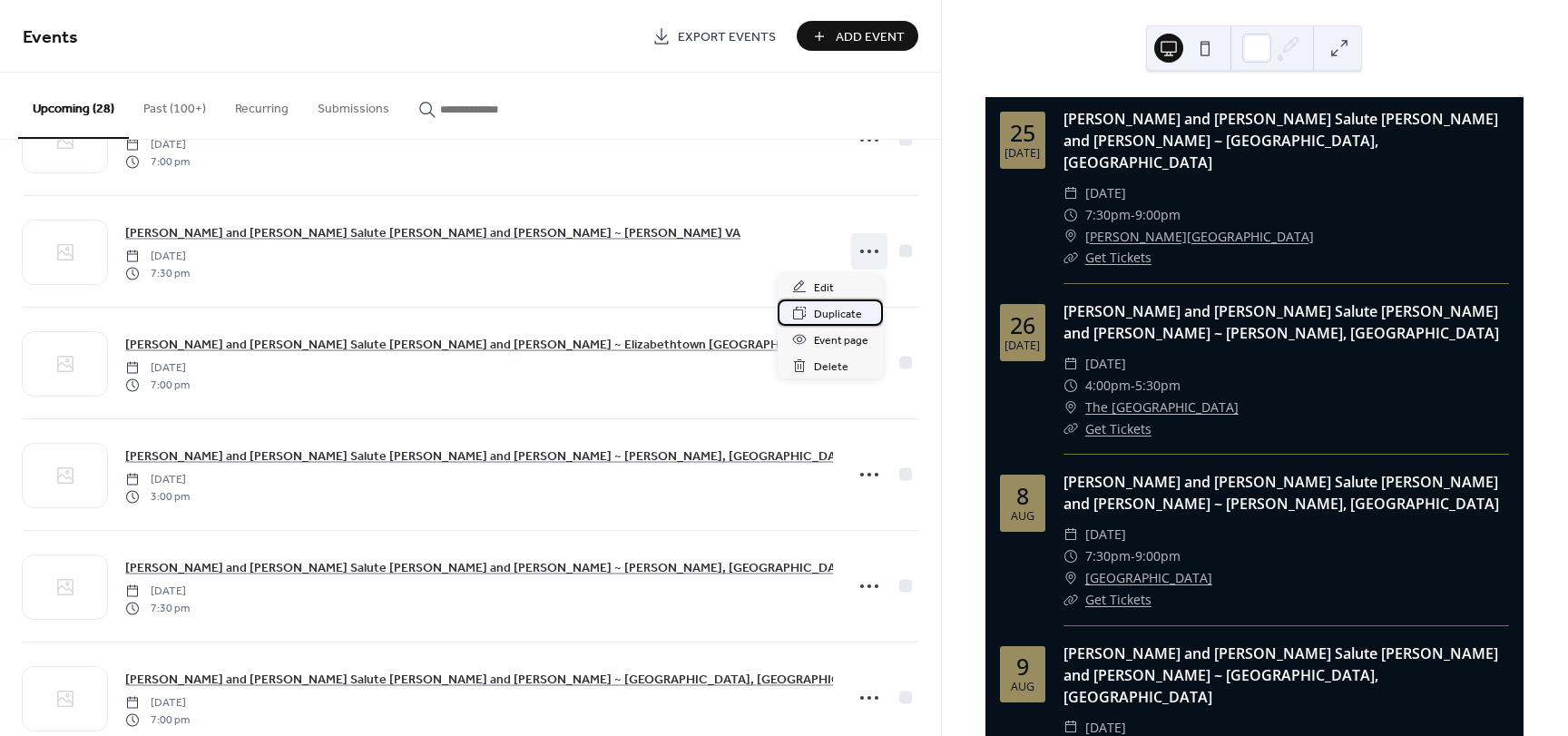 click on "Duplicate" at bounding box center [838, 314] 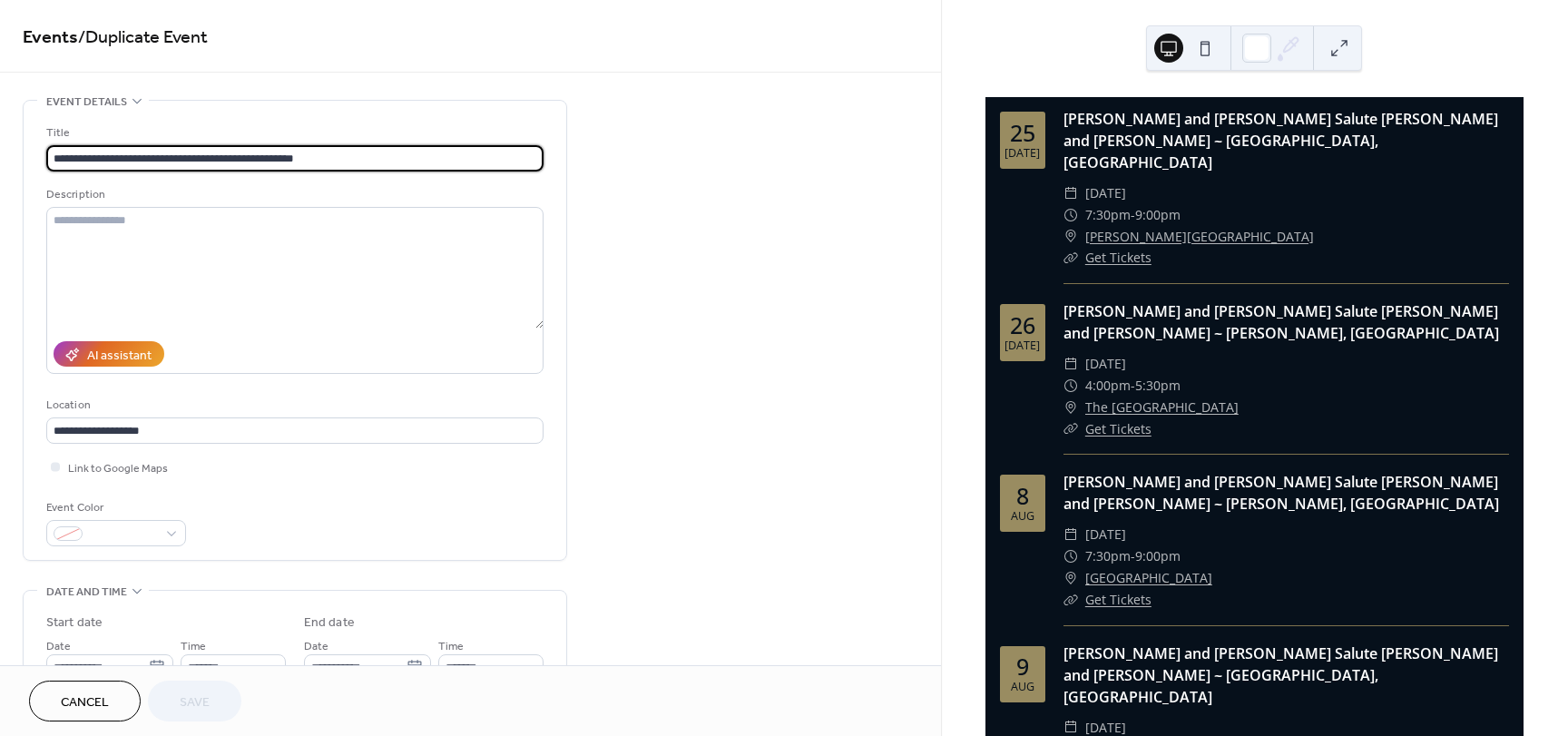 drag, startPoint x: 272, startPoint y: 158, endPoint x: 369, endPoint y: 164, distance: 97.18539 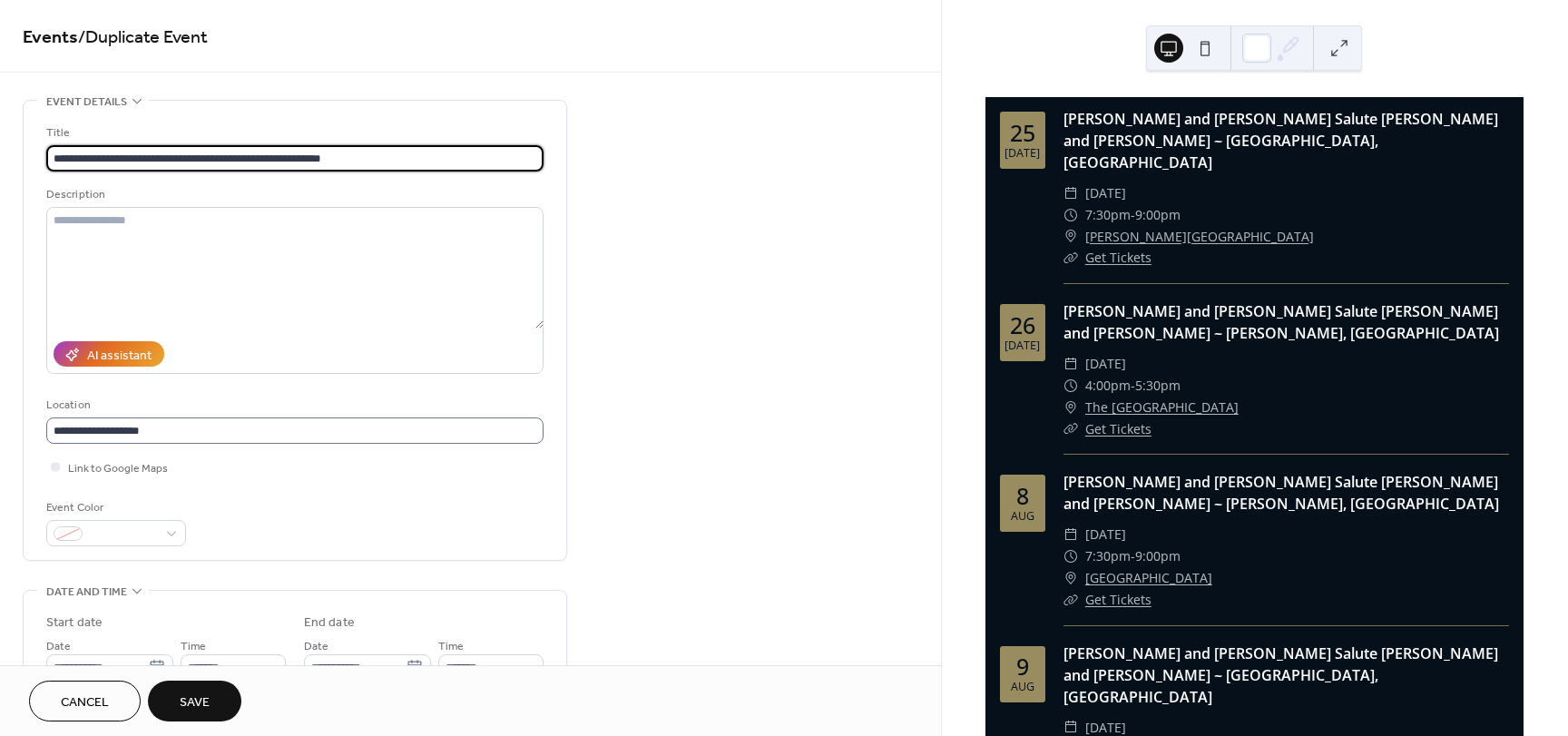 type on "**********" 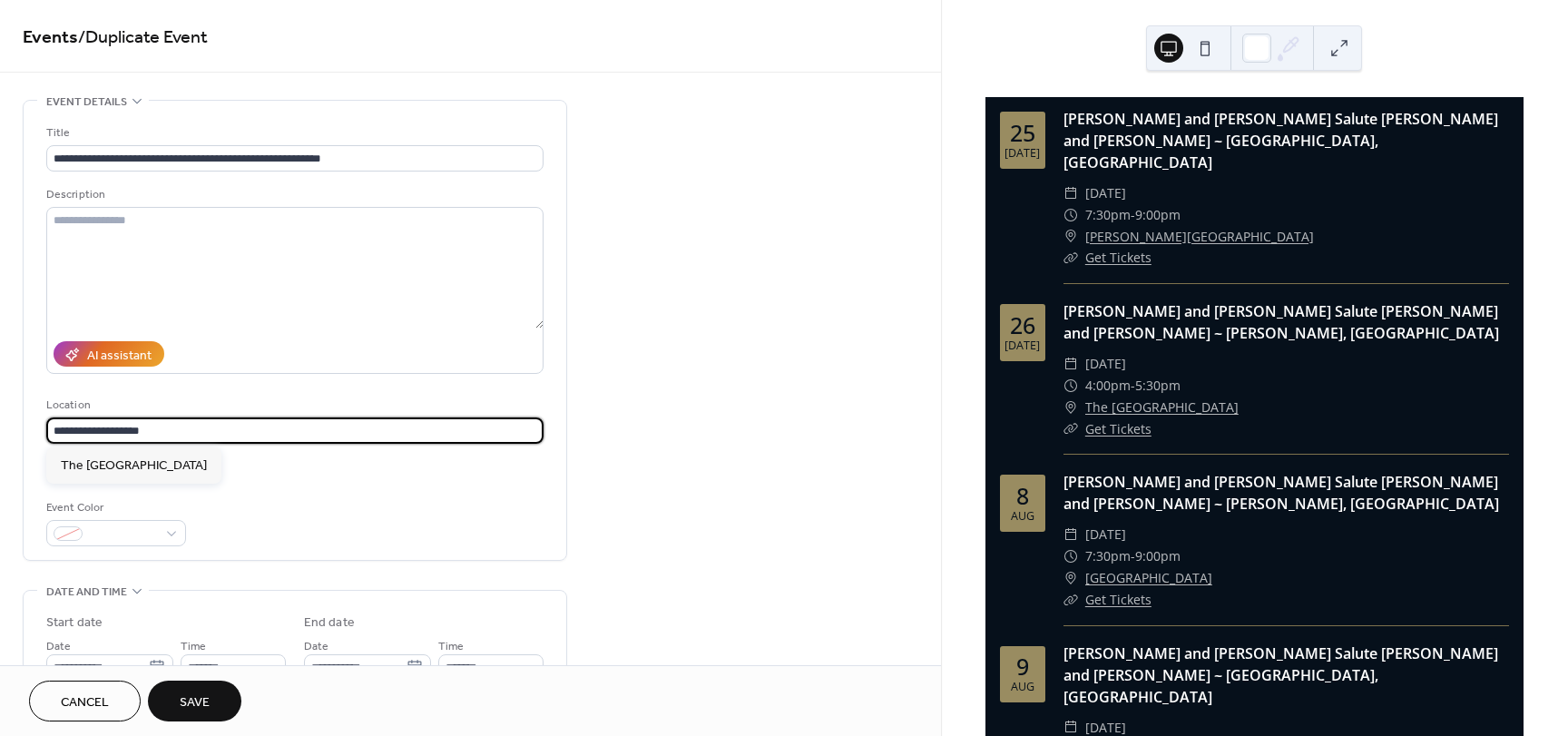 drag, startPoint x: 211, startPoint y: 433, endPoint x: 31, endPoint y: 431, distance: 180.01111 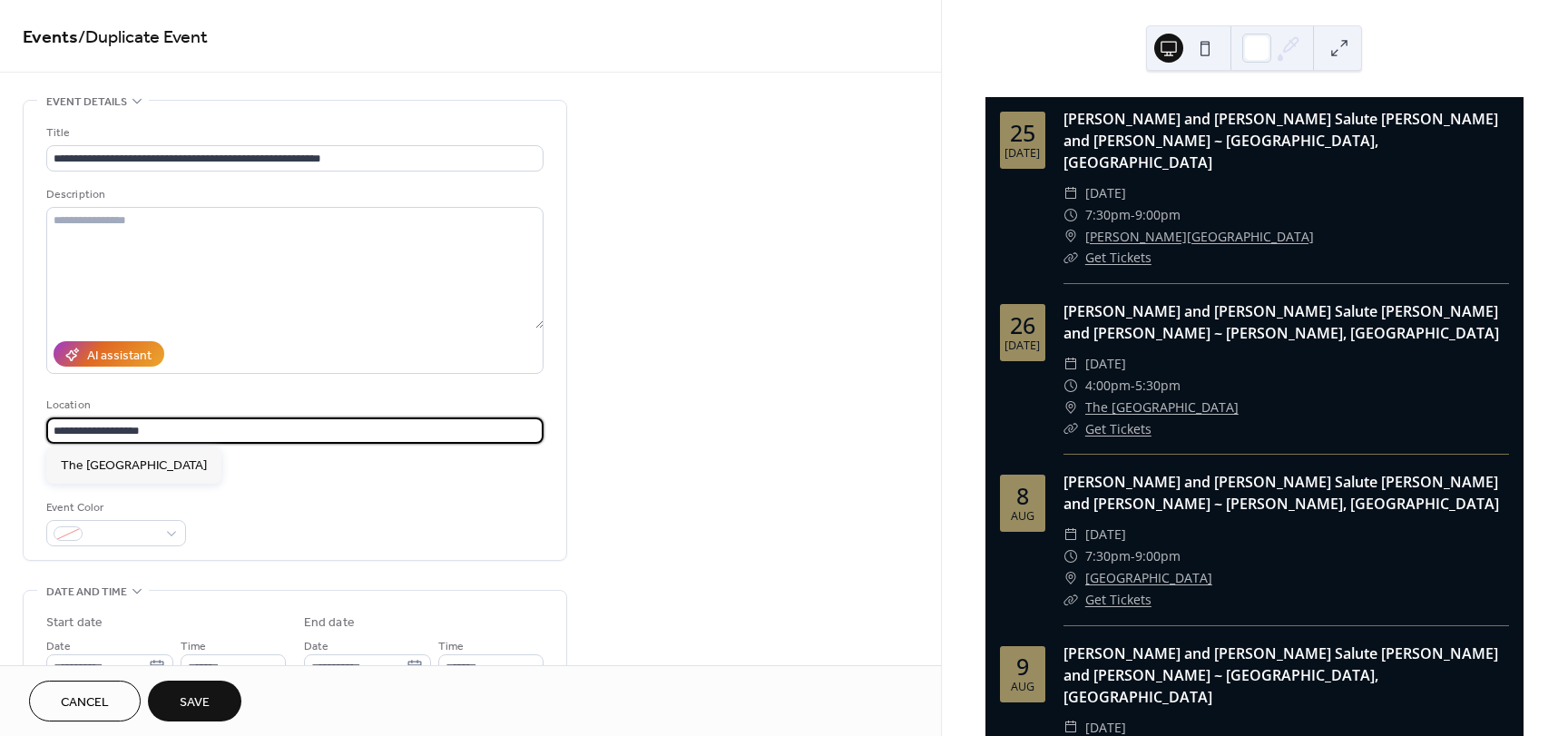click on "**********" at bounding box center (295, 330) 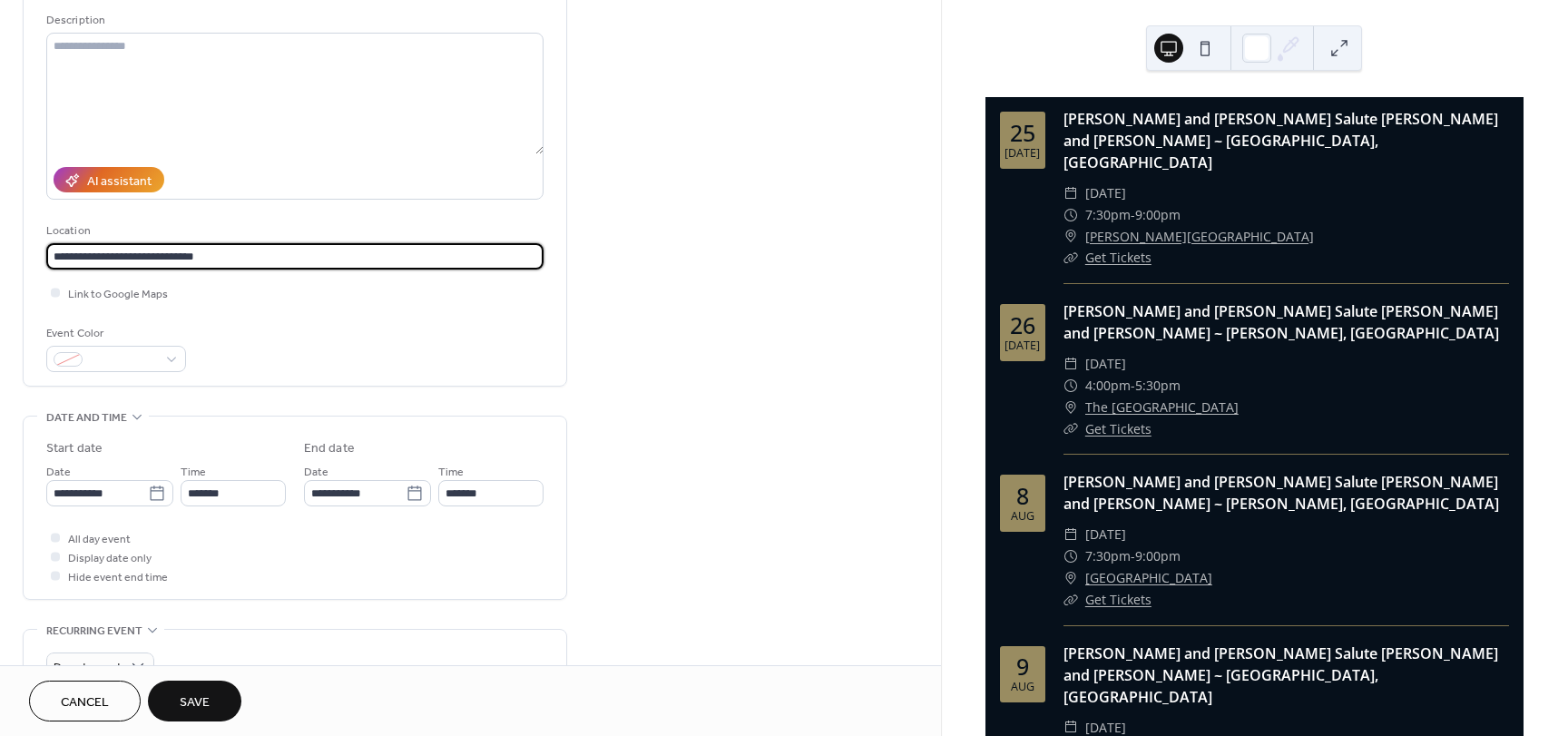 scroll, scrollTop: 182, scrollLeft: 0, axis: vertical 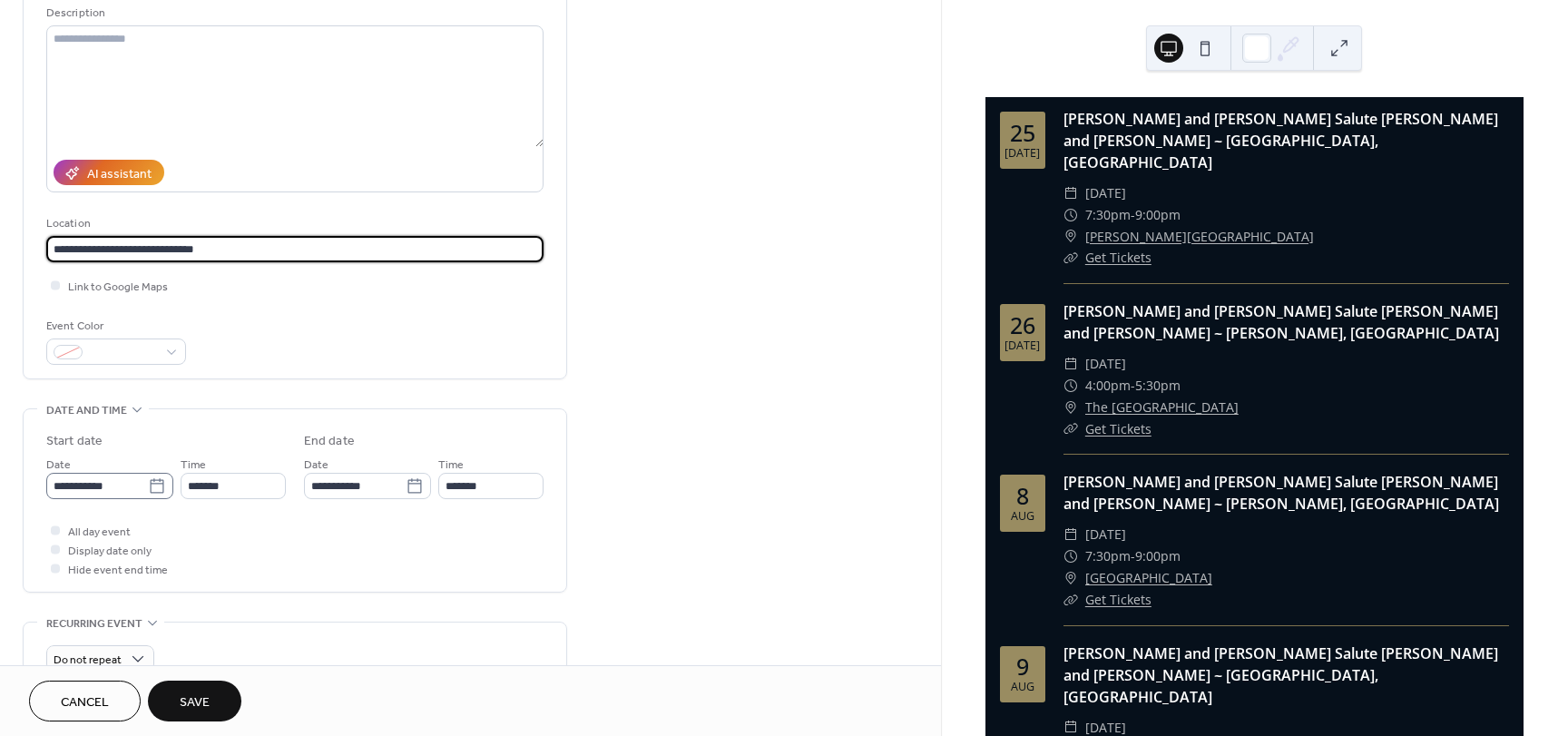 type on "**********" 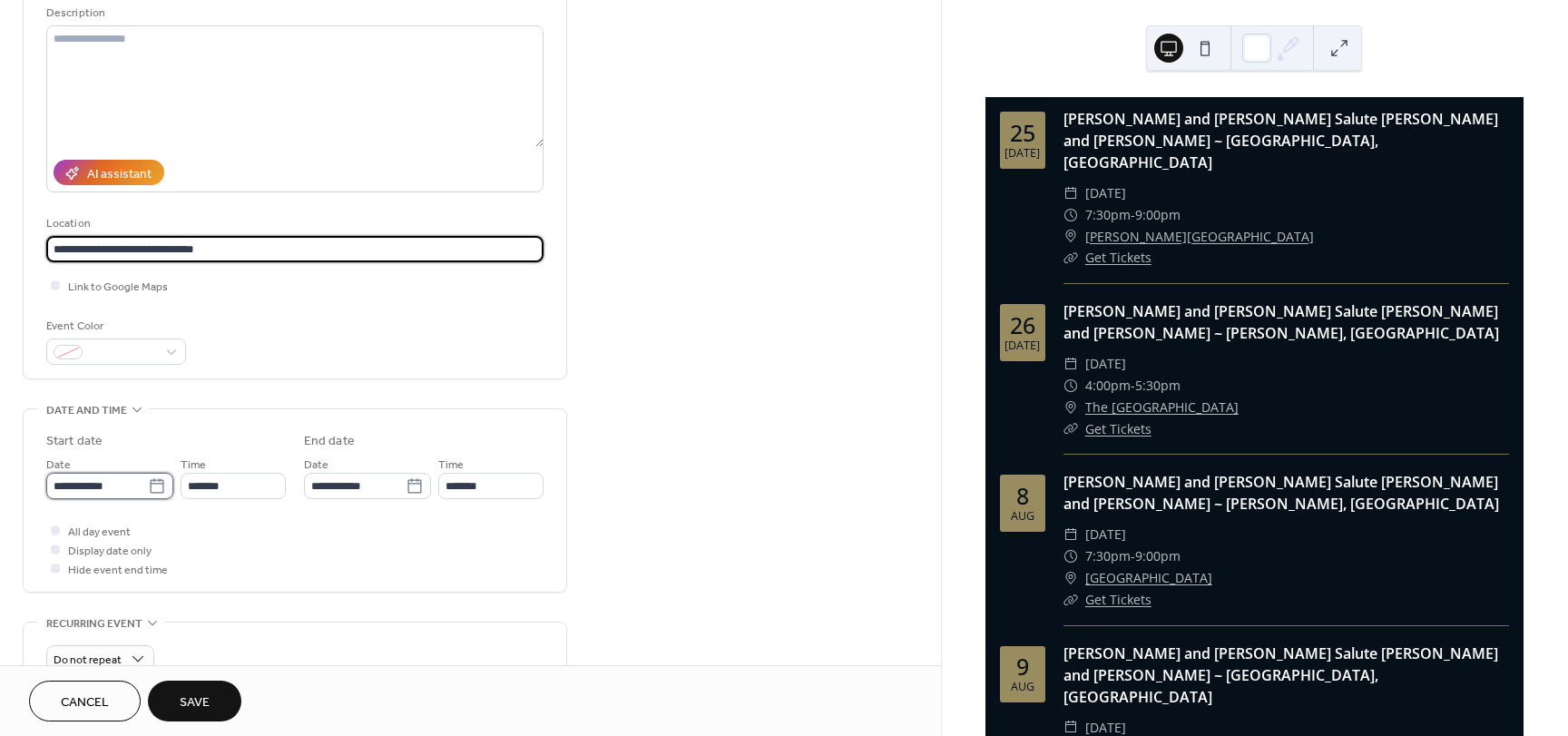 click on "**********" at bounding box center [784, 368] 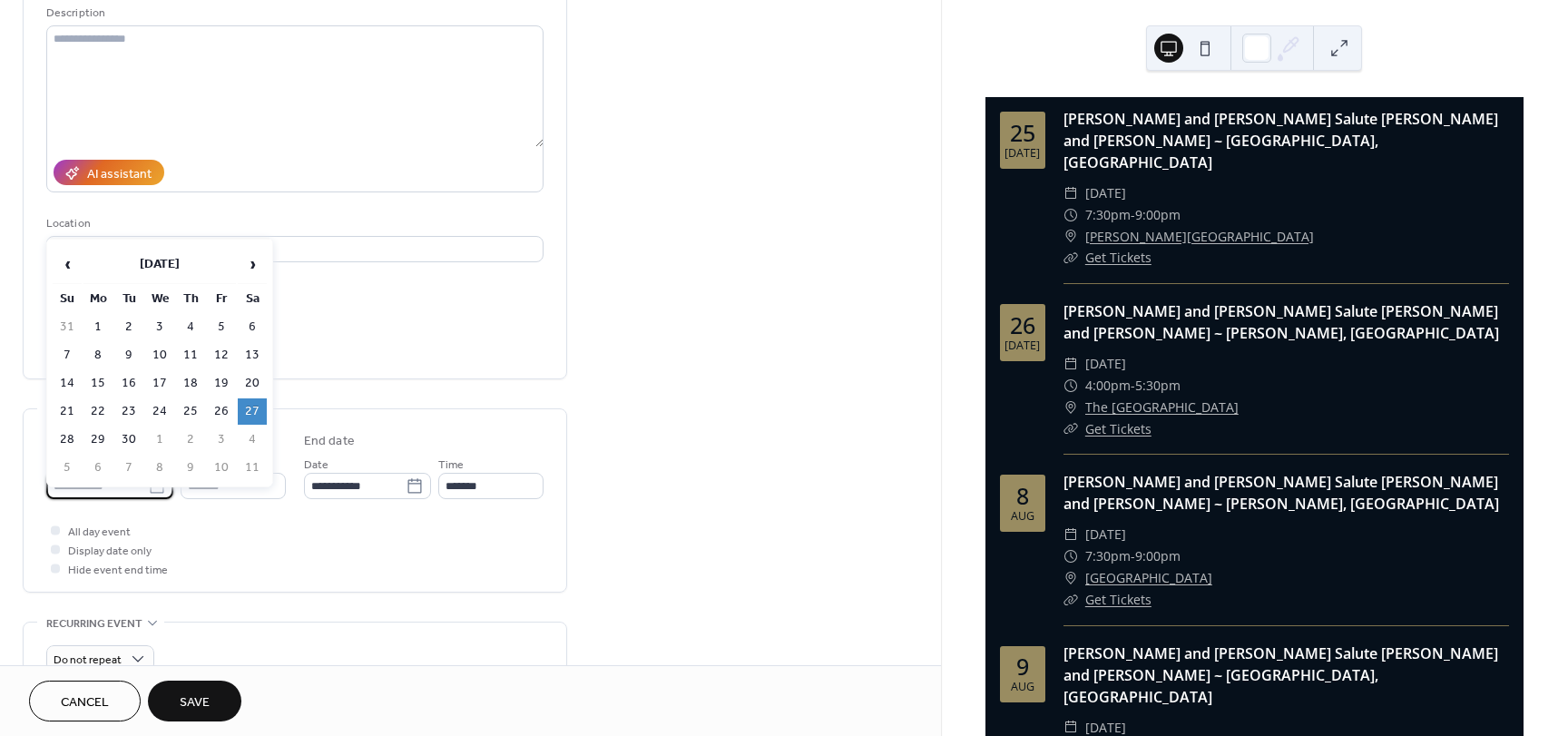 drag, startPoint x: 66, startPoint y: 433, endPoint x: 83, endPoint y: 453, distance: 26.24881 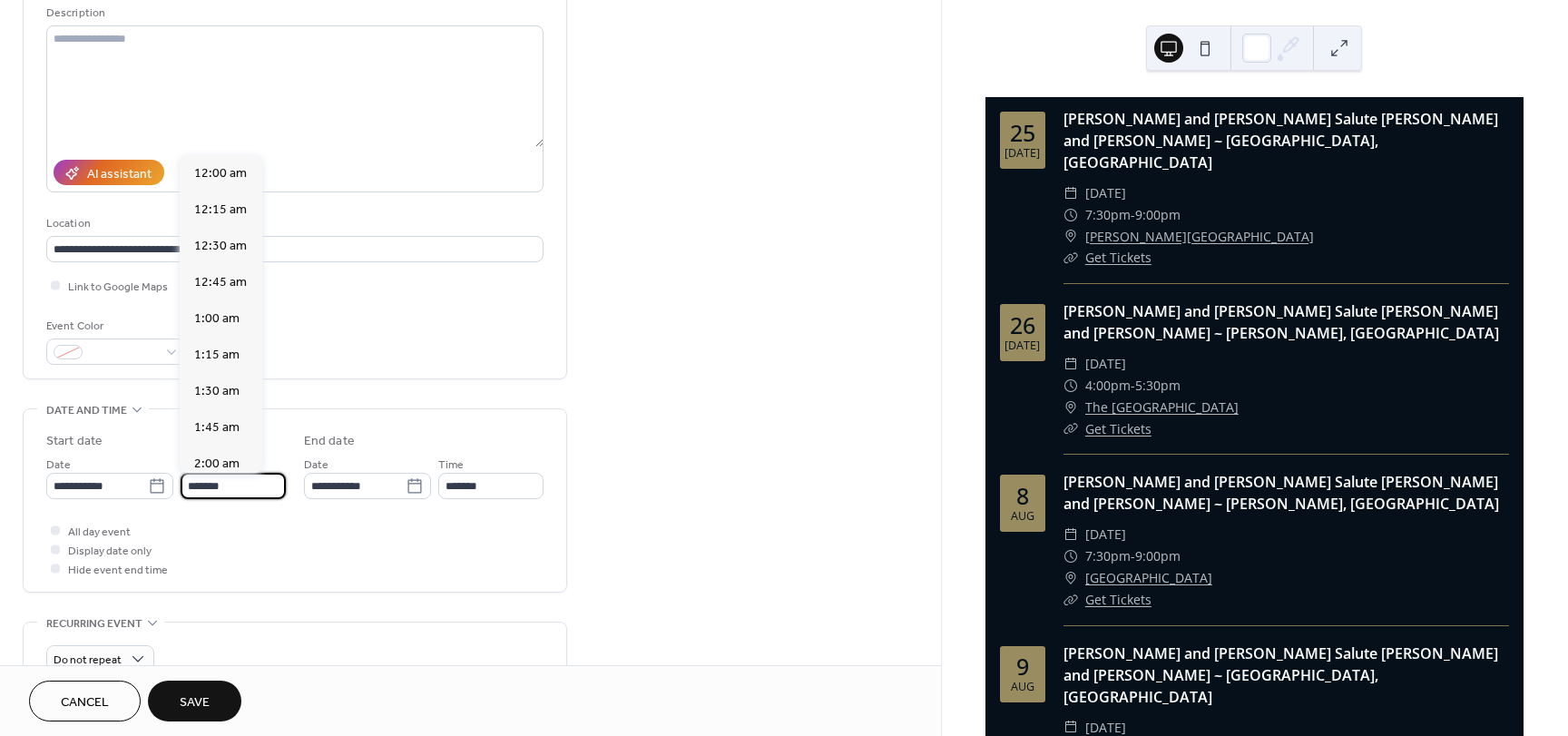 click on "*******" at bounding box center (233, 486) 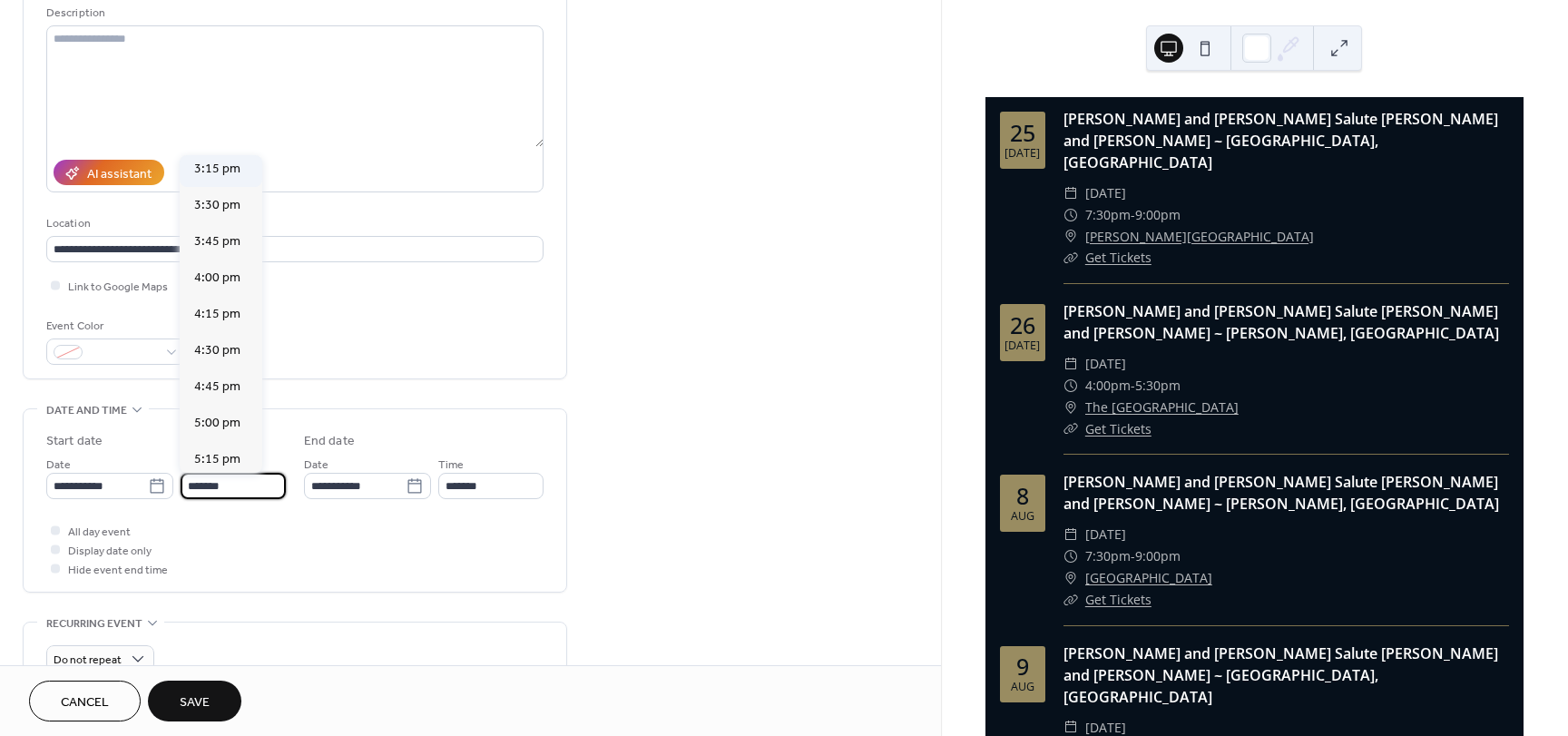 scroll, scrollTop: 2206, scrollLeft: 0, axis: vertical 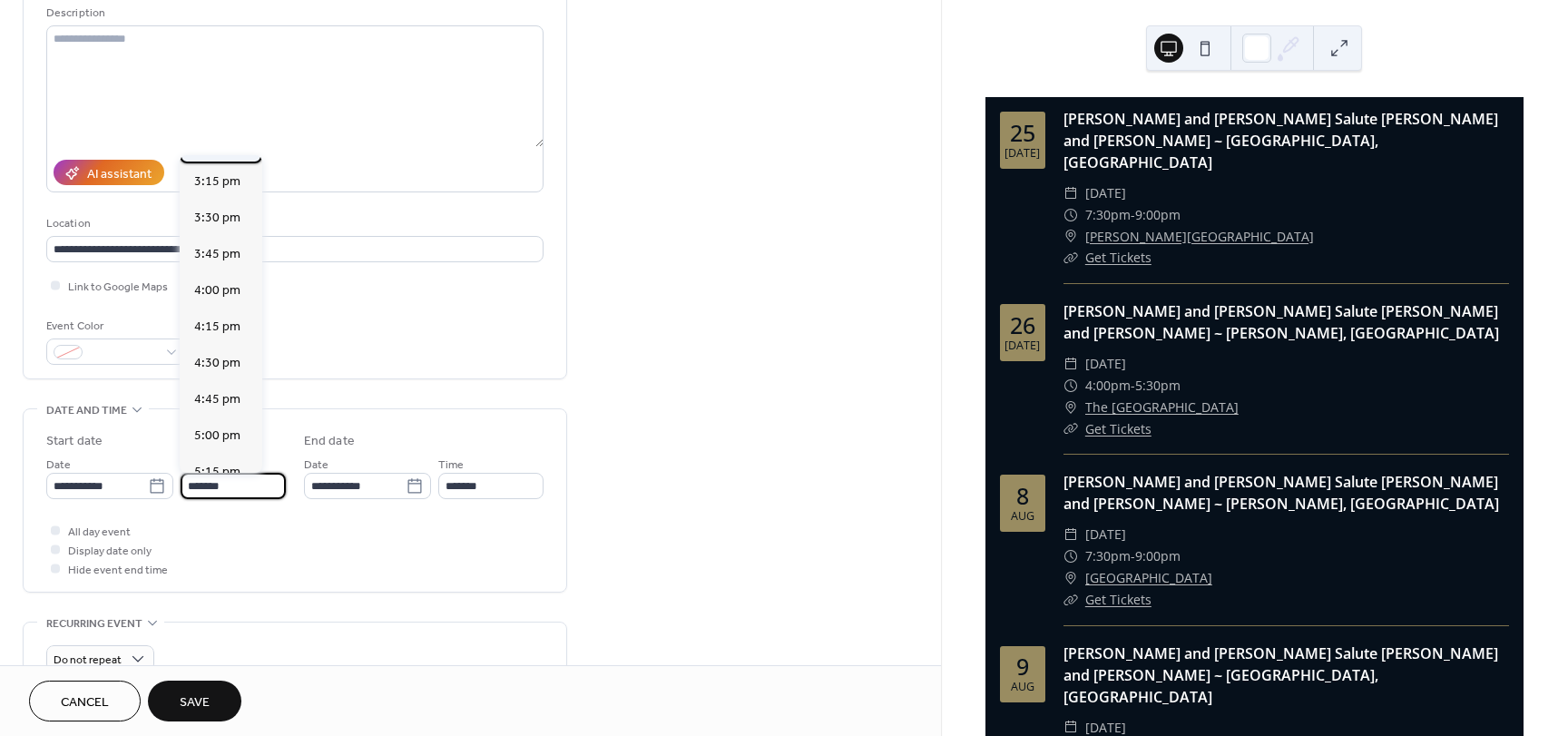 click on "3:00 pm" at bounding box center [217, 145] 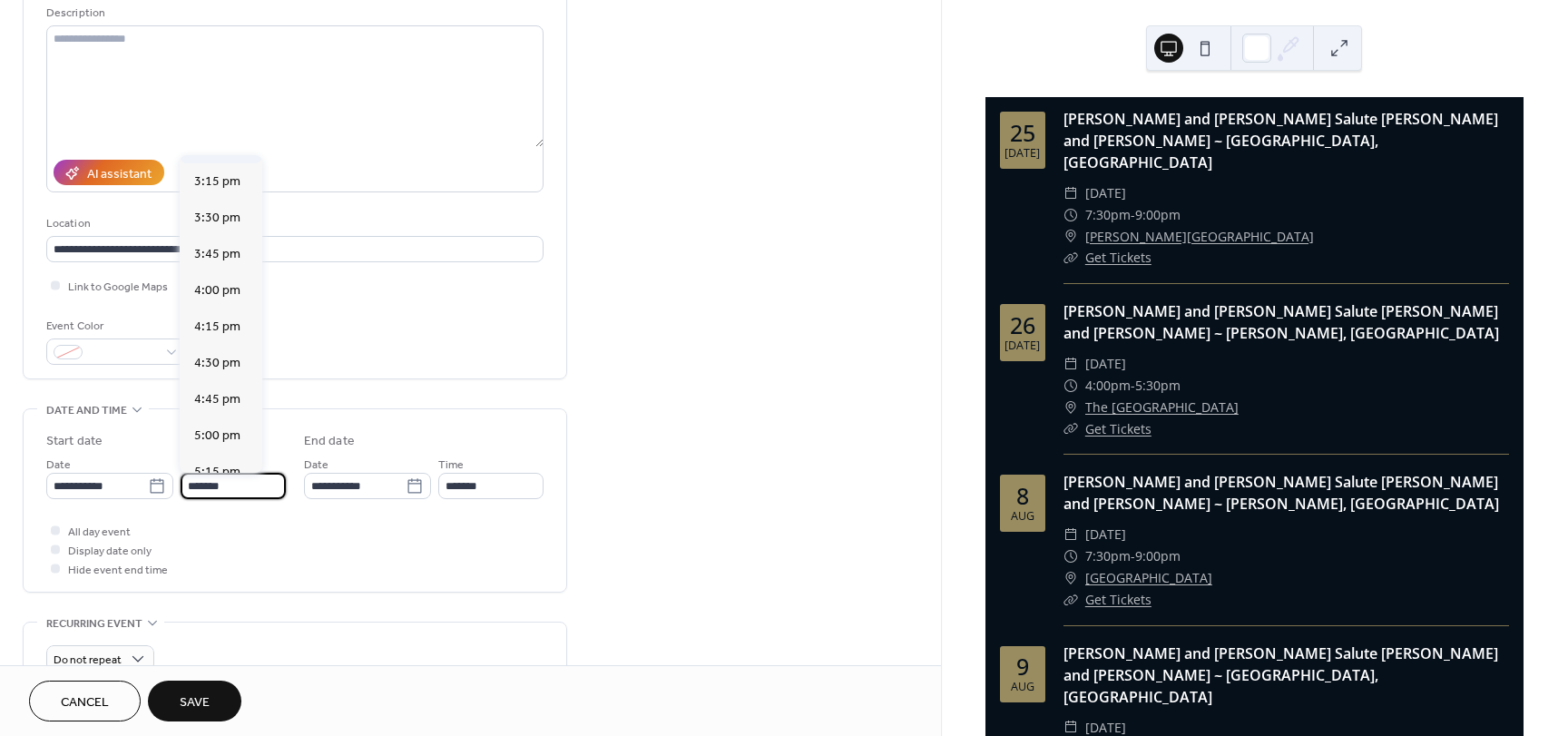 type on "*******" 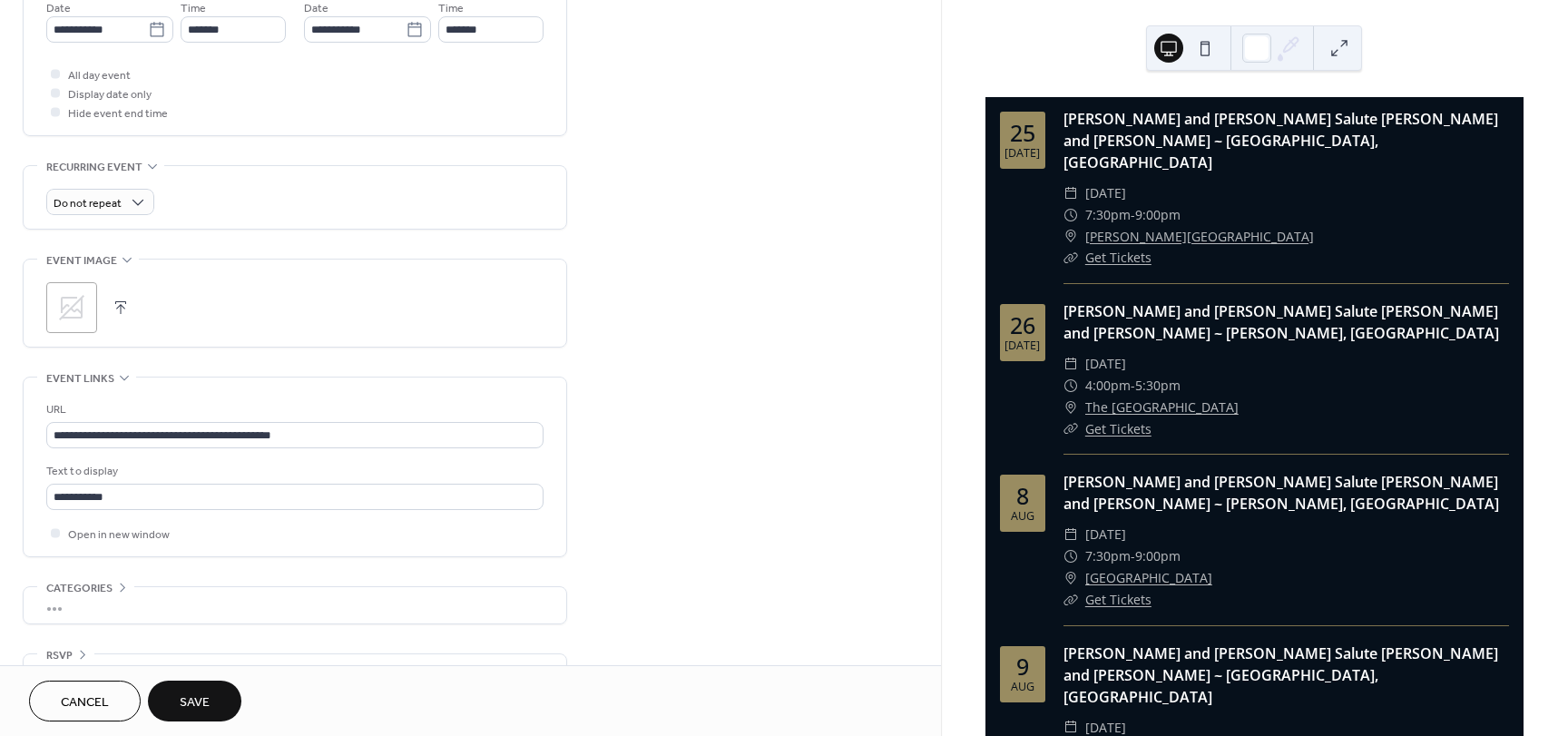 scroll, scrollTop: 682, scrollLeft: 0, axis: vertical 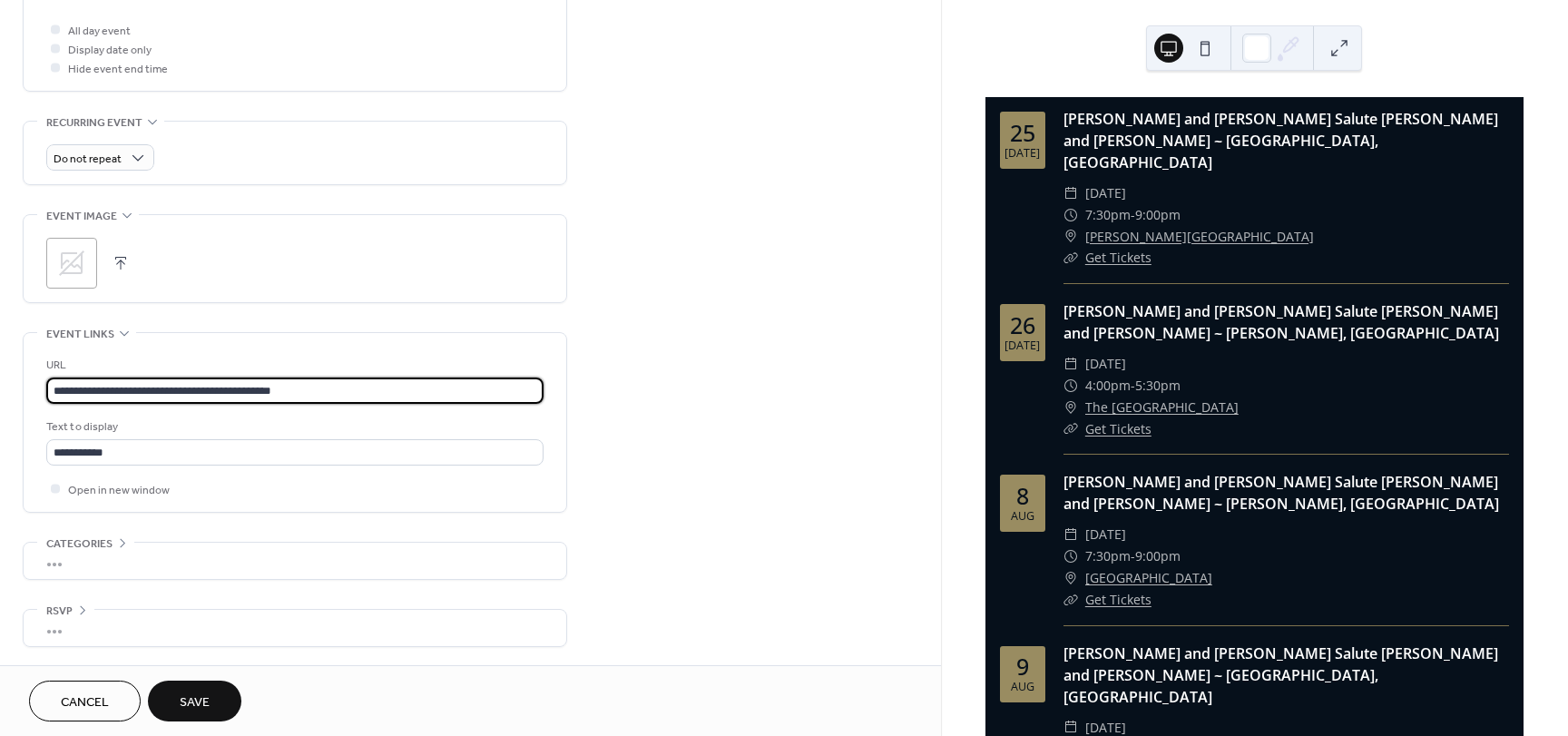 drag, startPoint x: 330, startPoint y: 388, endPoint x: 16, endPoint y: 388, distance: 314 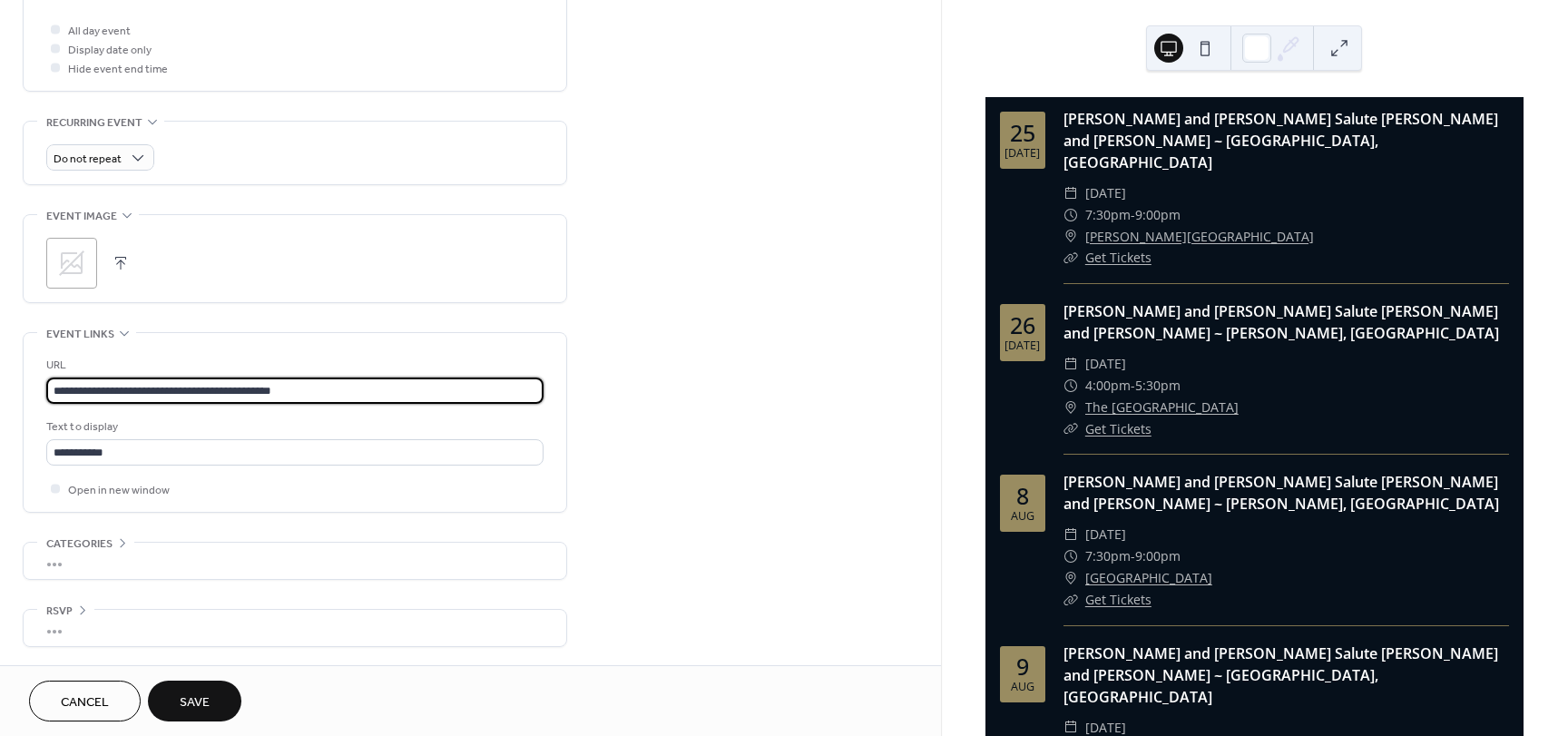 click on "**********" at bounding box center [470, 41] 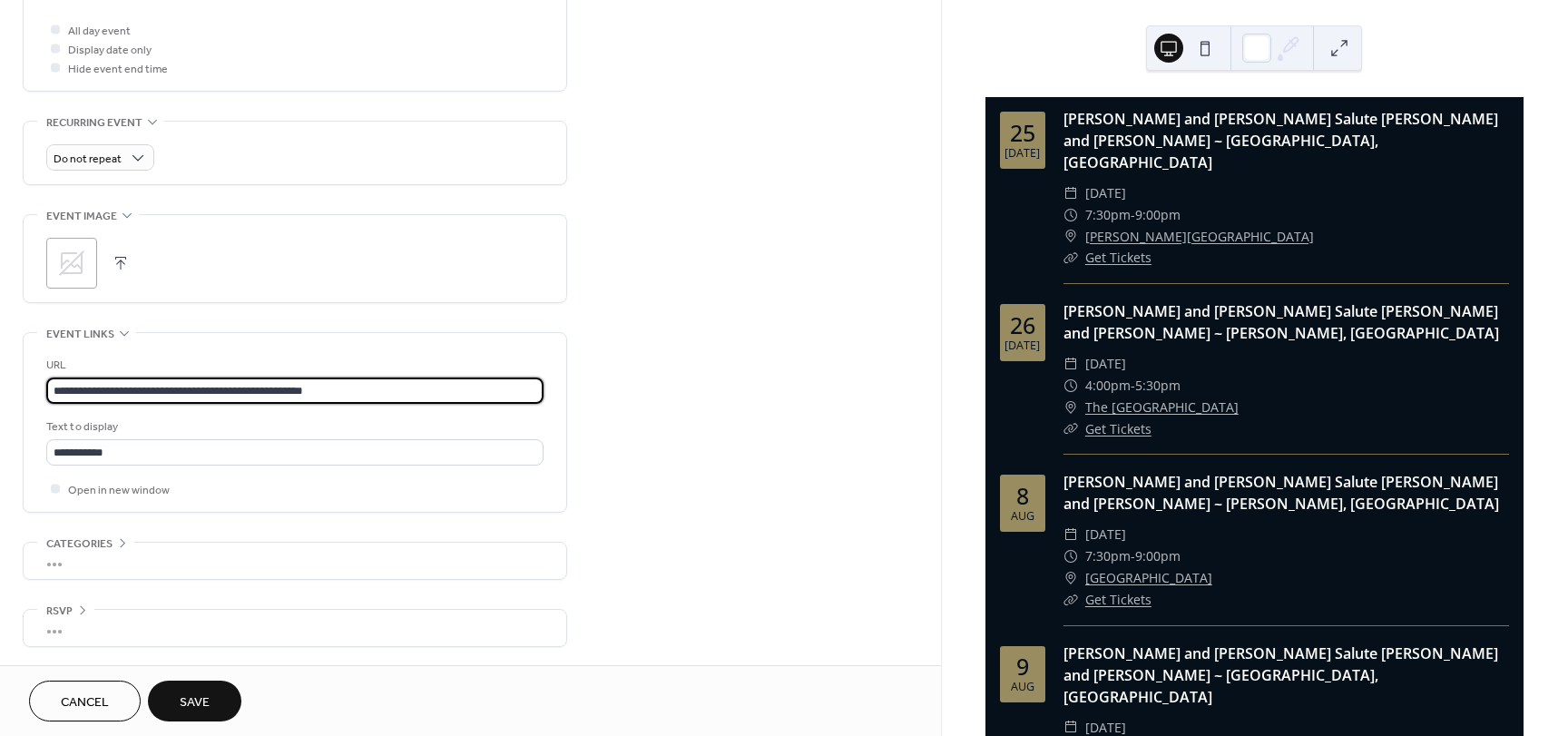 type on "**********" 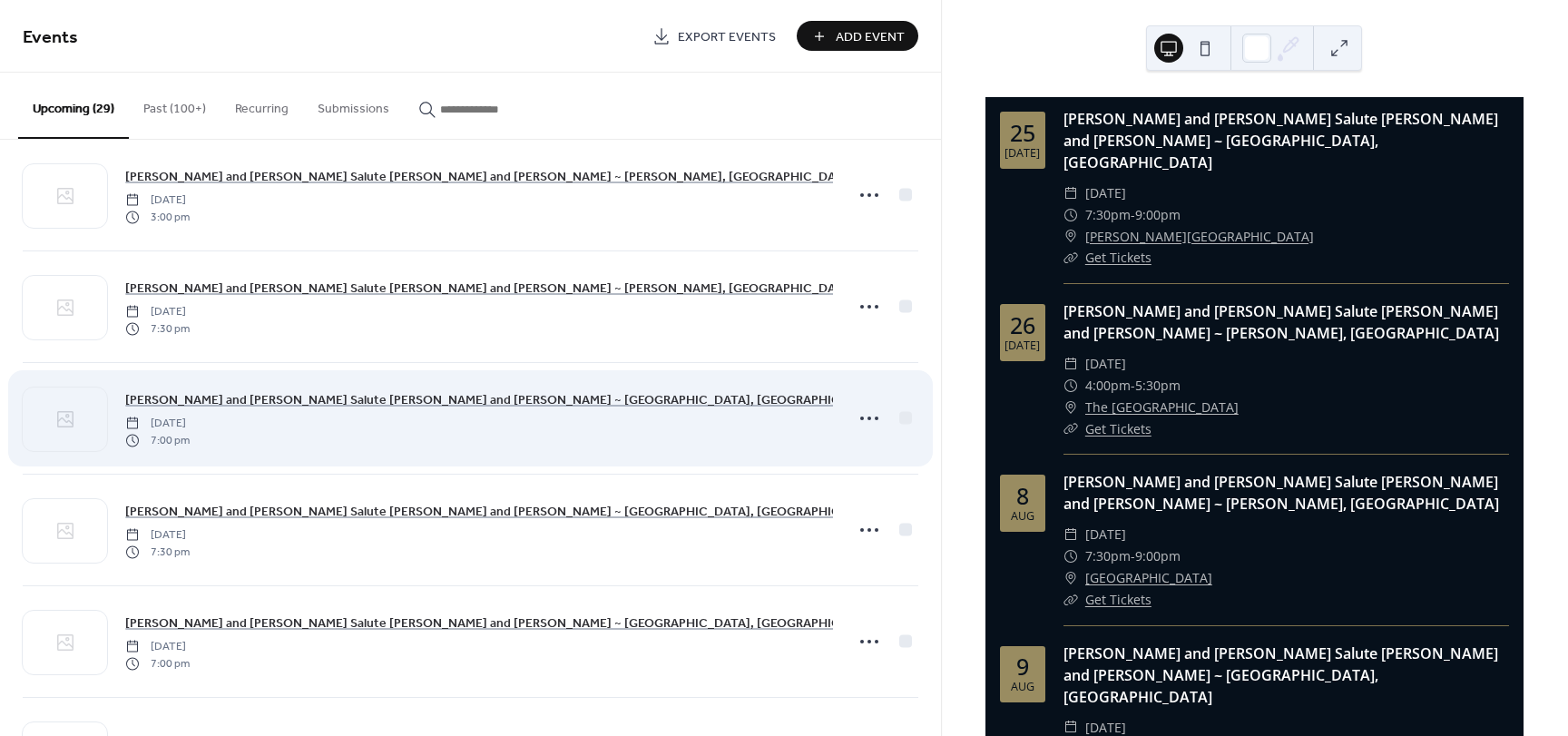 scroll, scrollTop: 1815, scrollLeft: 0, axis: vertical 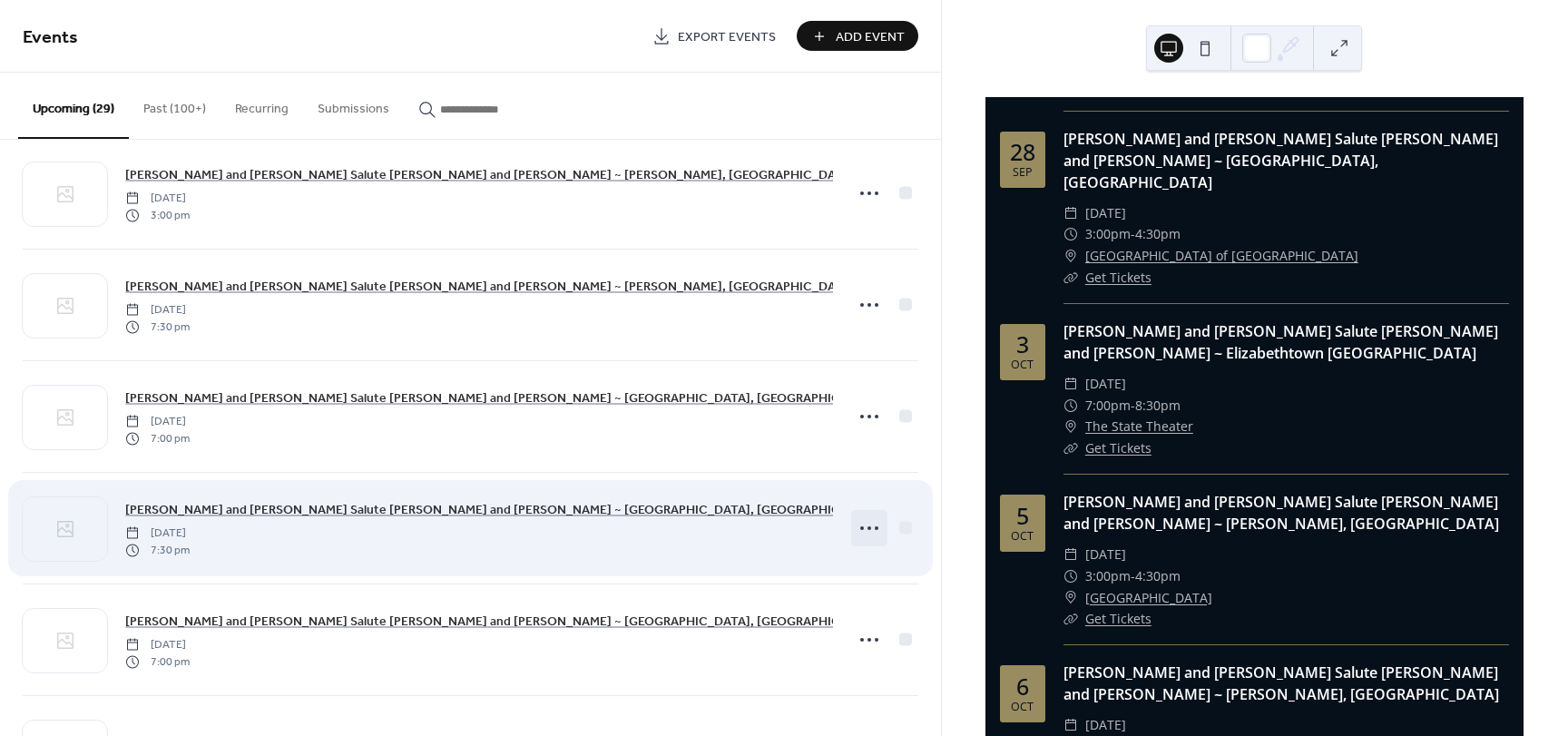 click 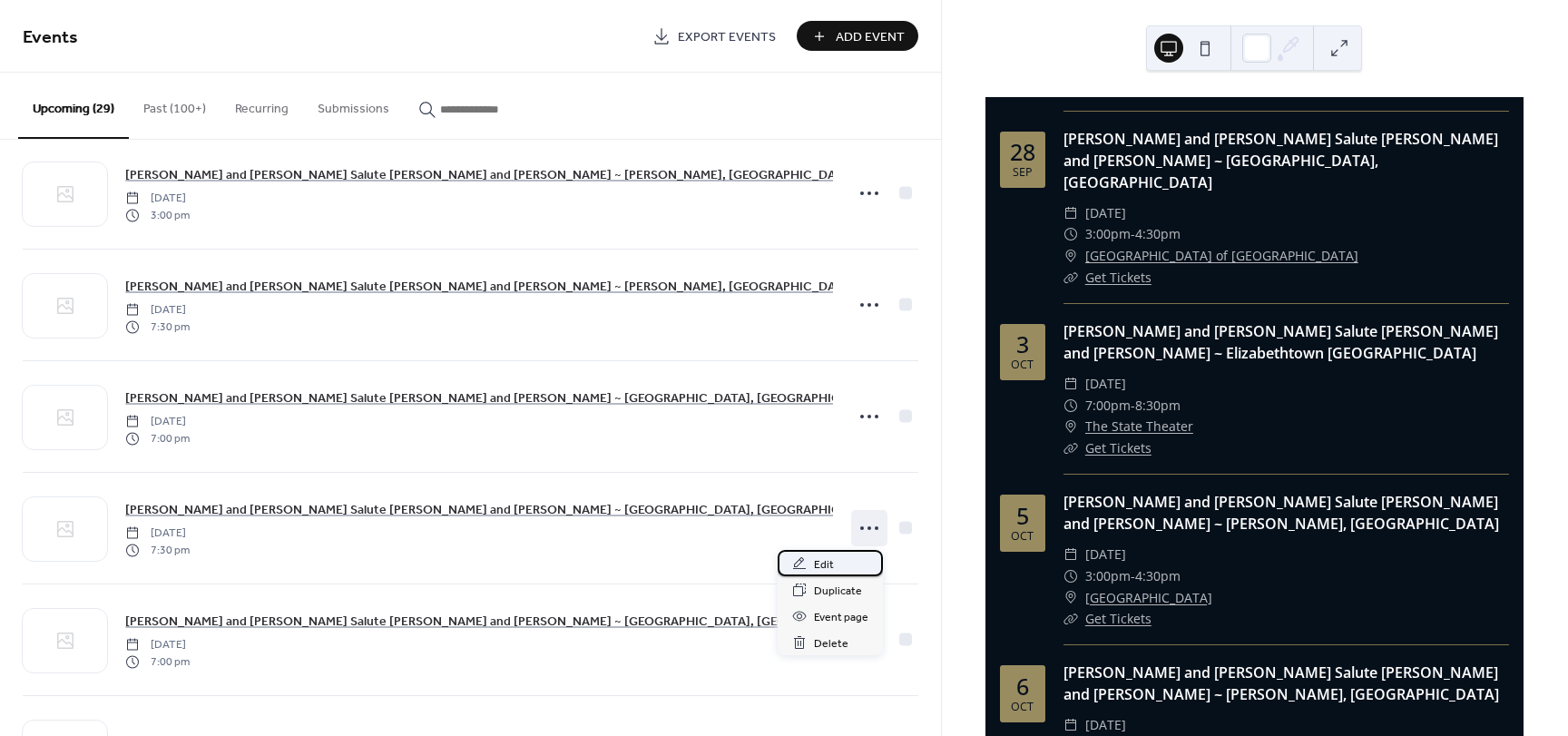 click on "Edit" at bounding box center (824, 564) 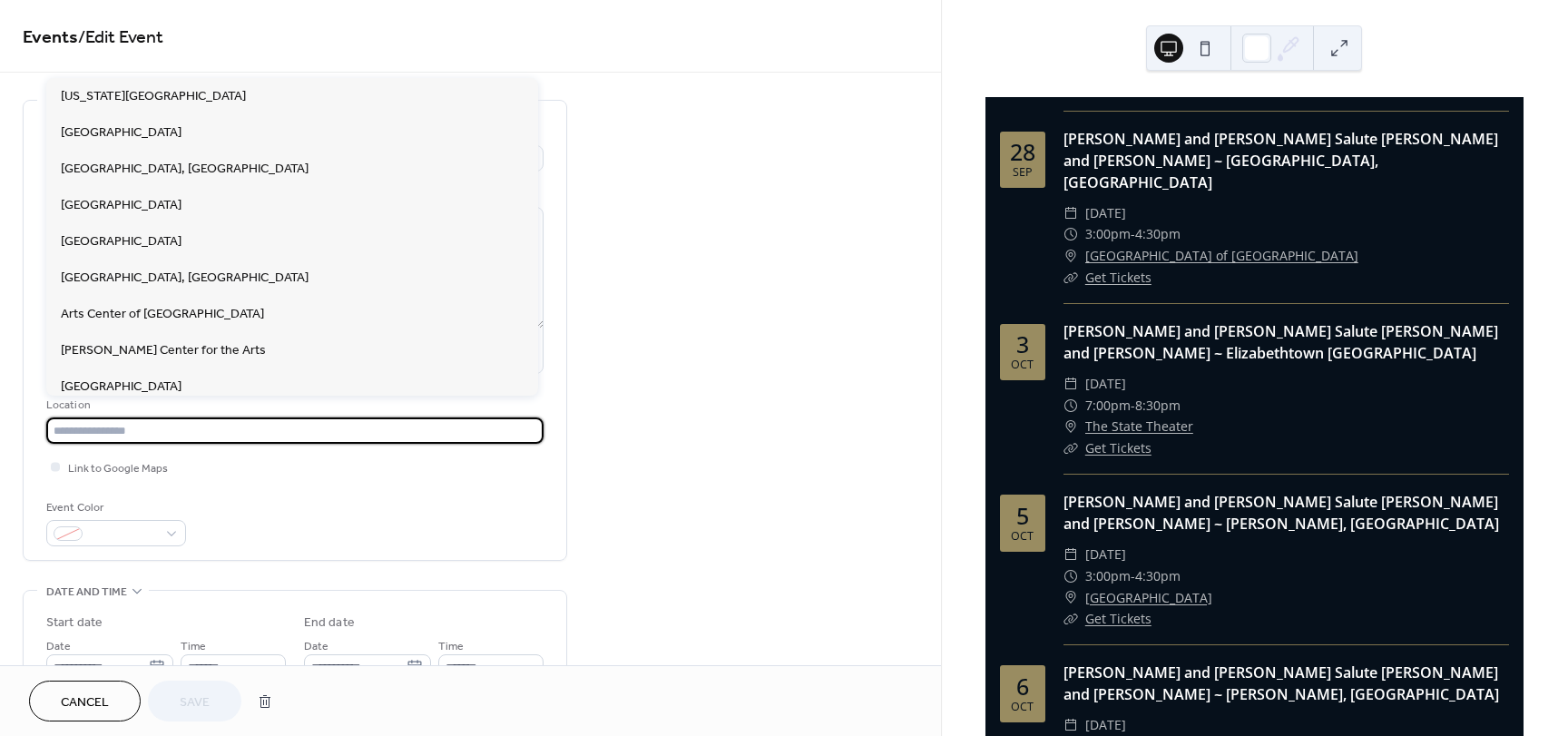 click at bounding box center (295, 430) 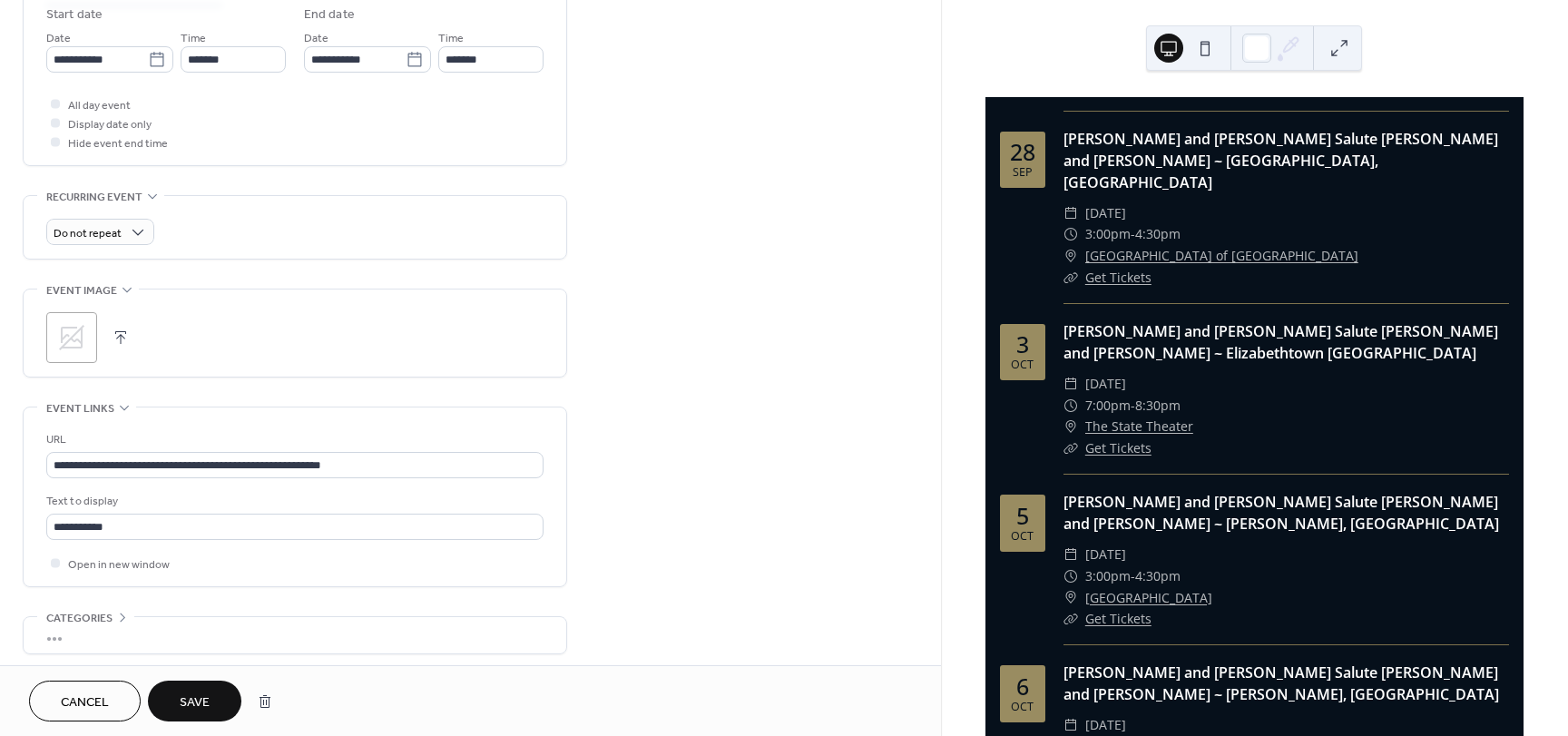 scroll, scrollTop: 665, scrollLeft: 0, axis: vertical 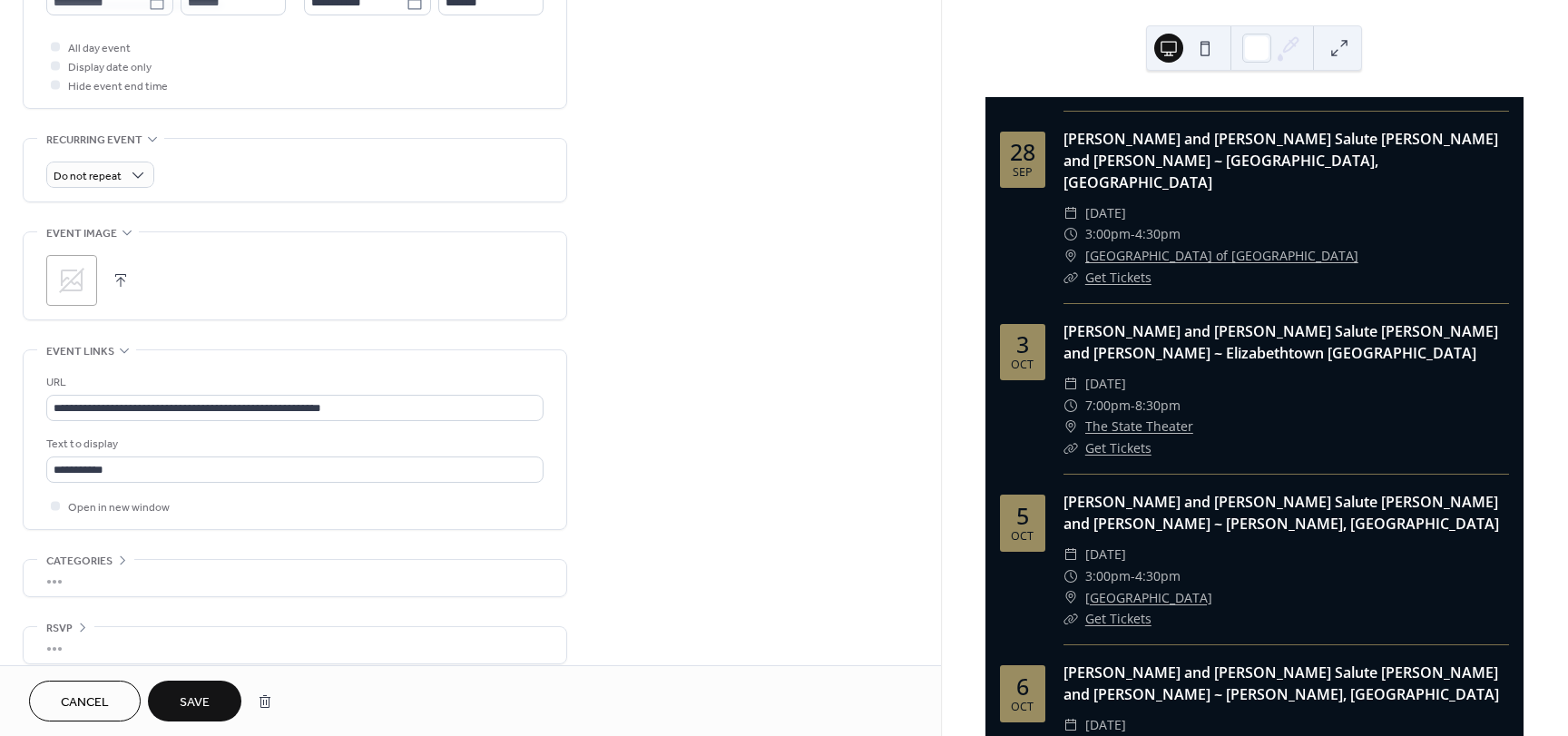 type on "**********" 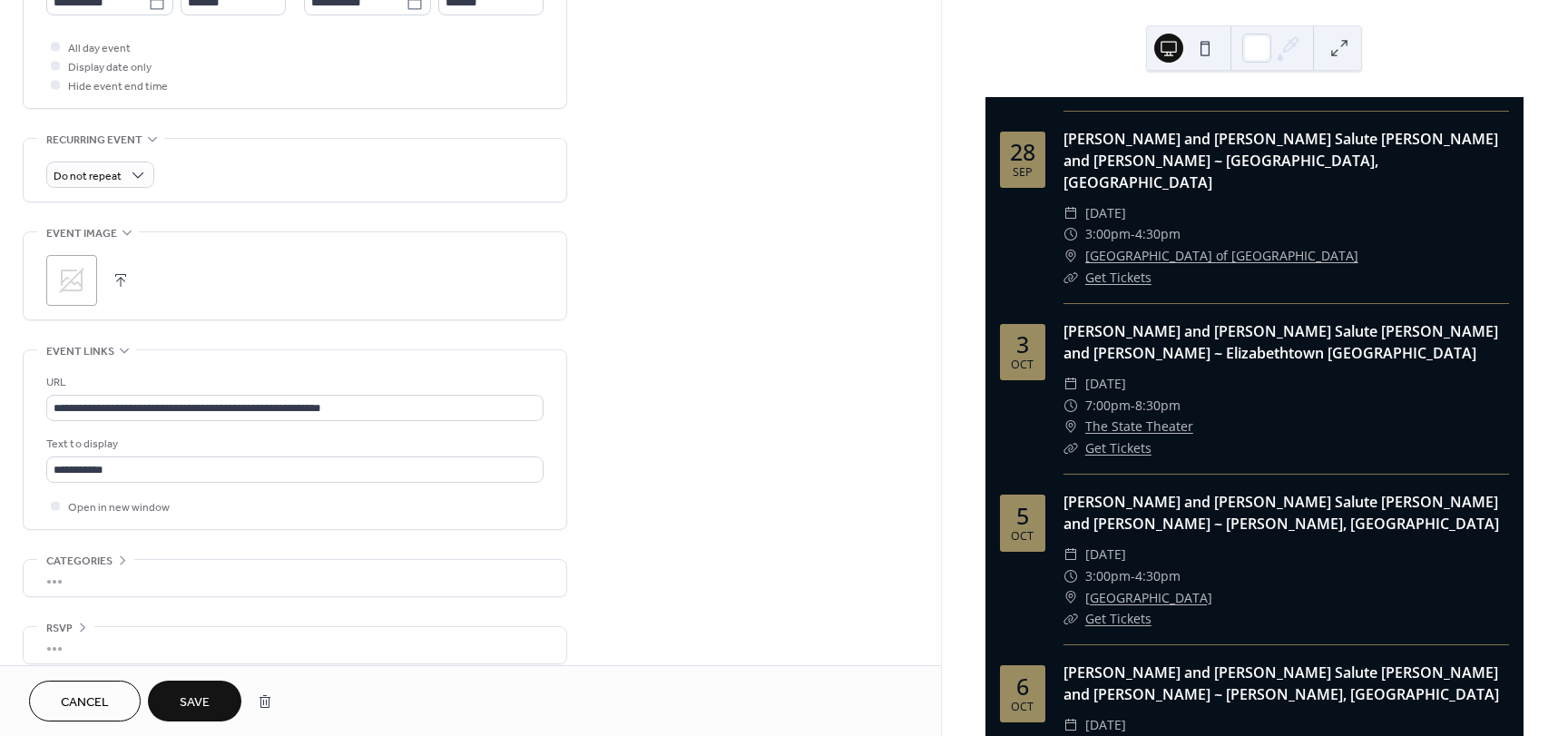 click on "Save" at bounding box center [194, 702] 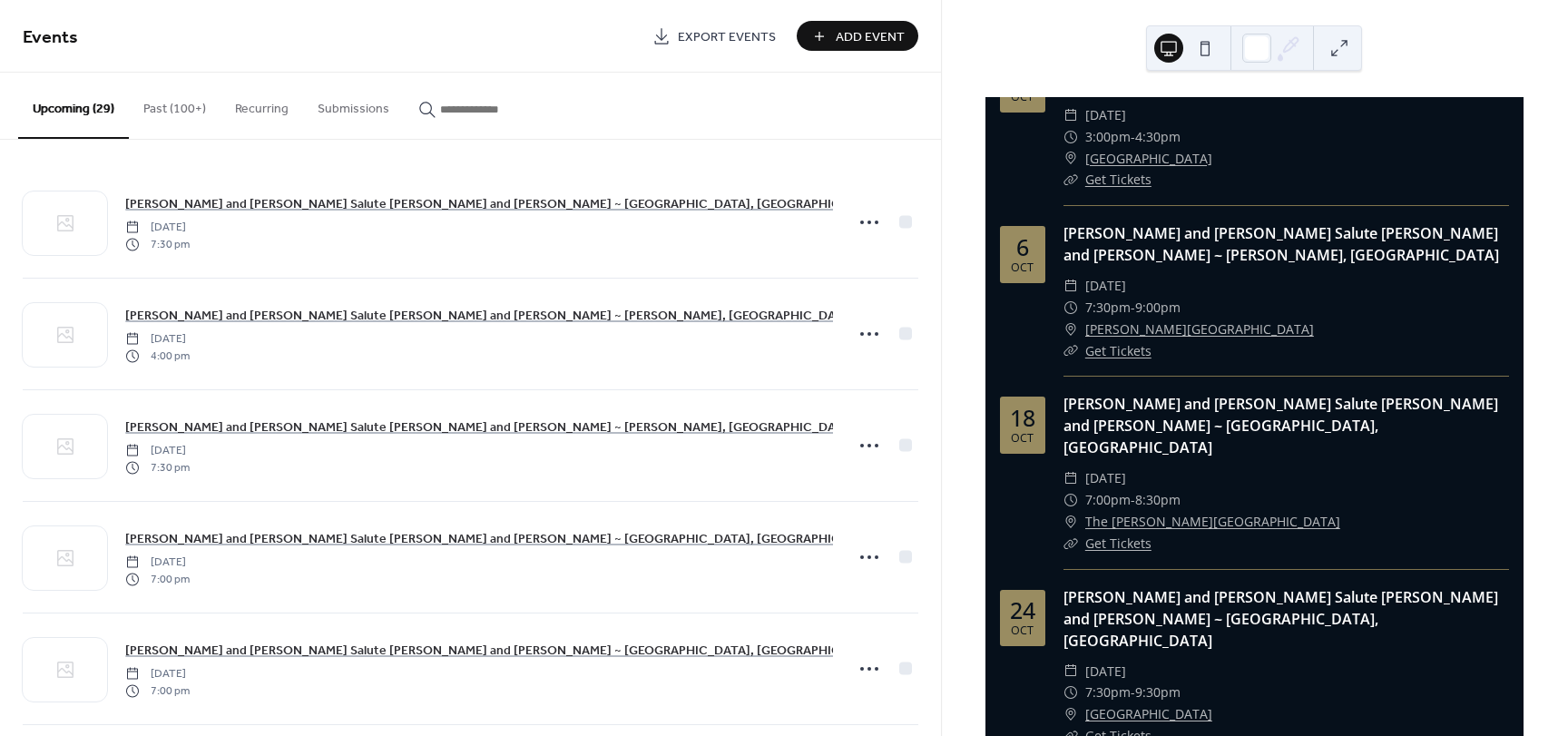 scroll, scrollTop: 2934, scrollLeft: 0, axis: vertical 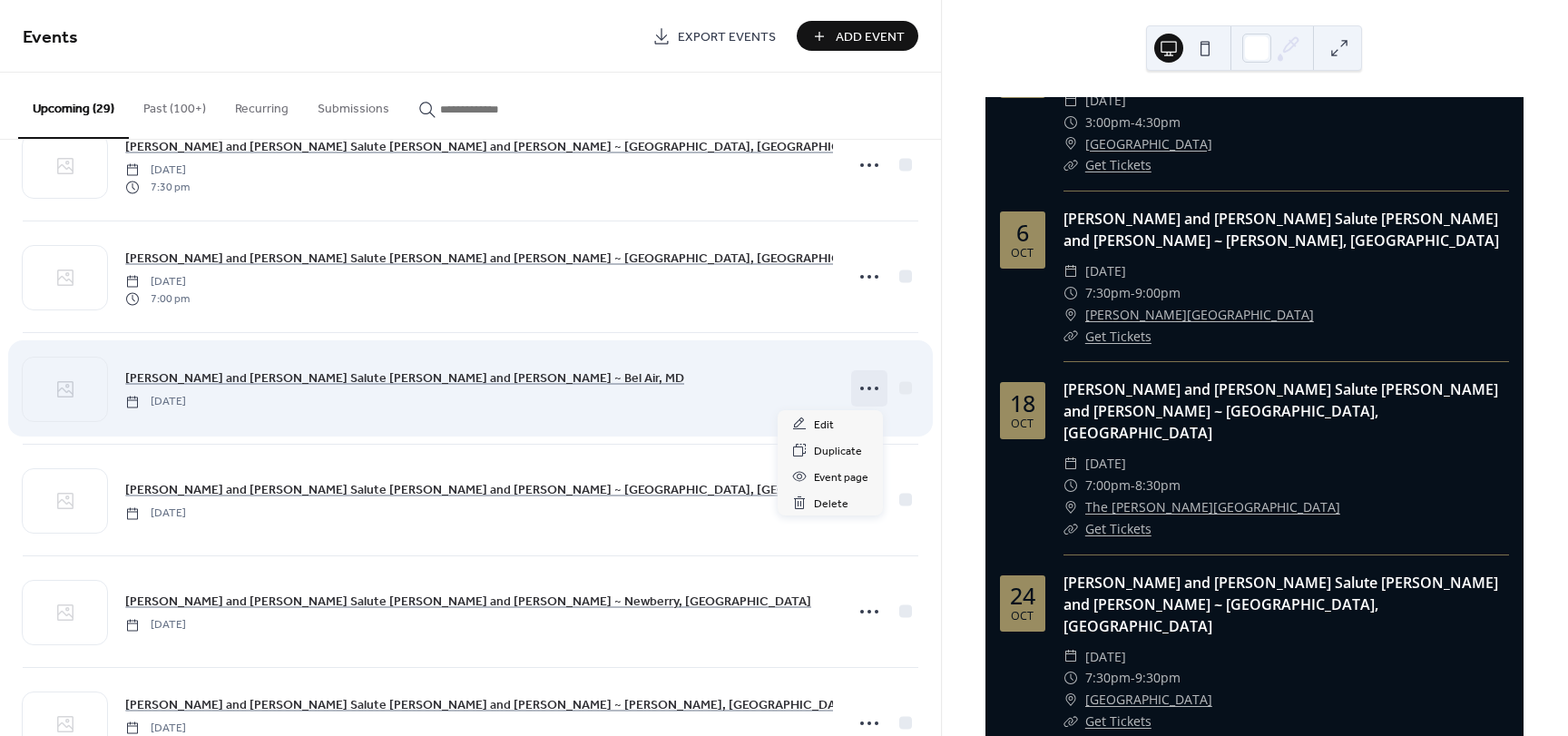 click 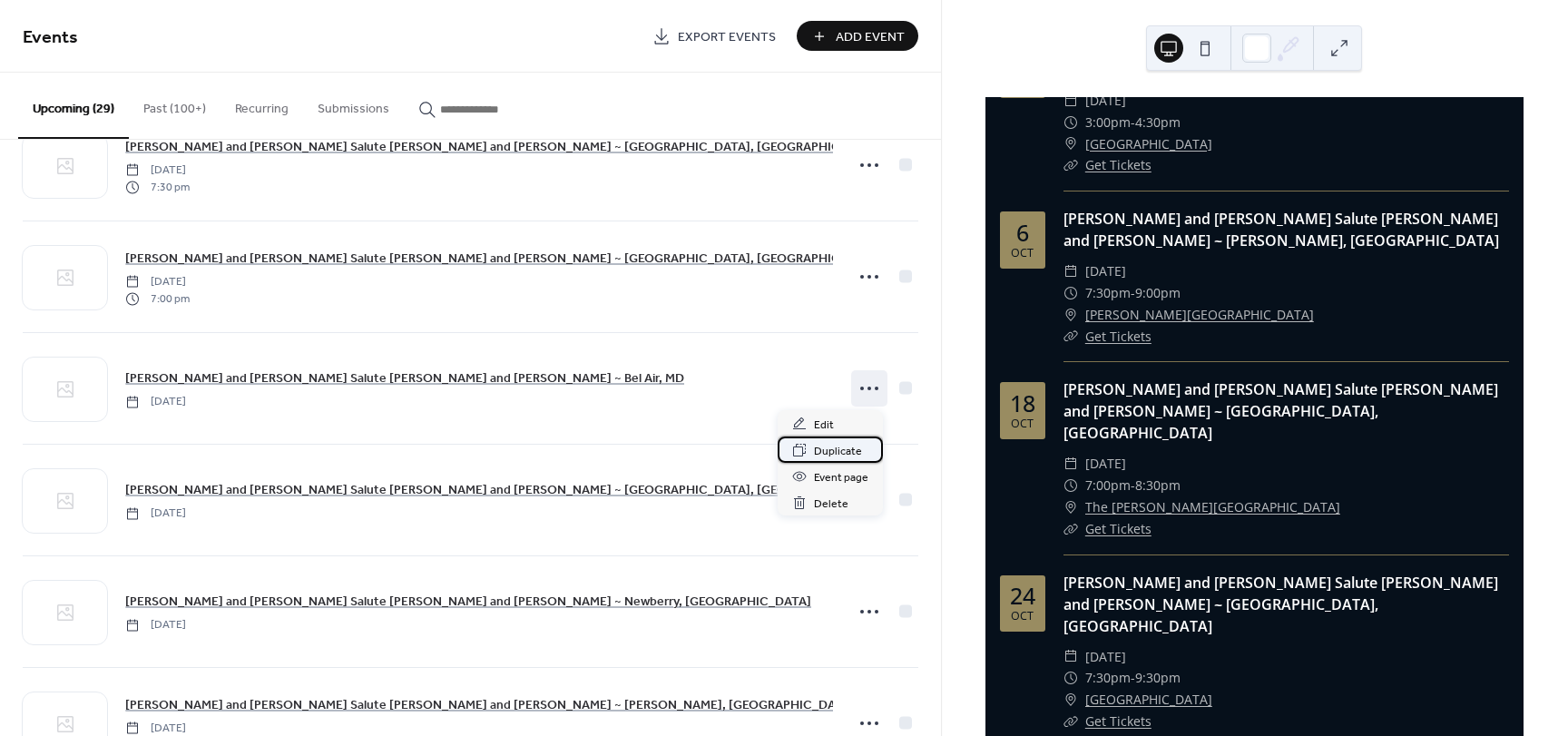 click on "Duplicate" at bounding box center [838, 451] 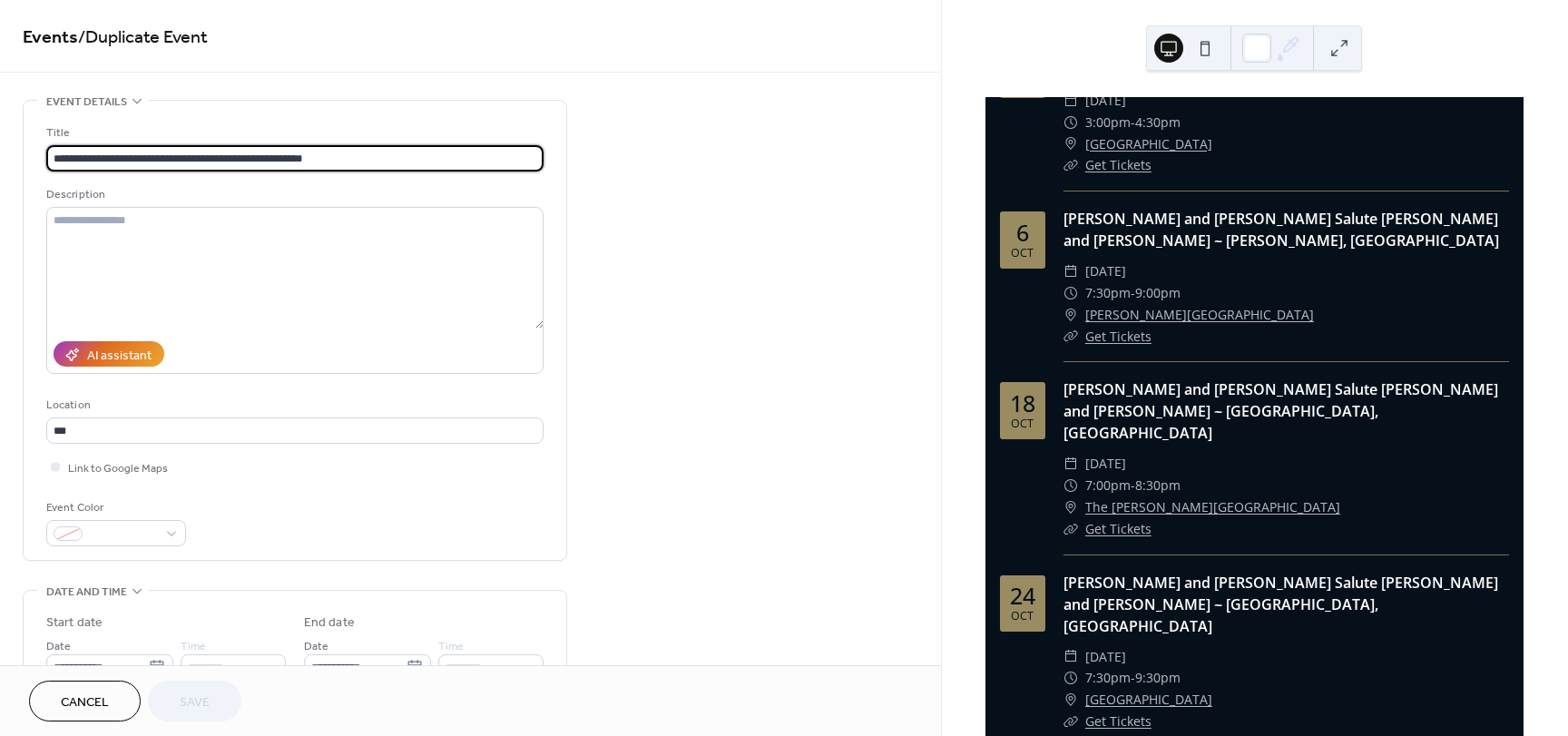 drag, startPoint x: 358, startPoint y: 157, endPoint x: 270, endPoint y: 162, distance: 88.14193 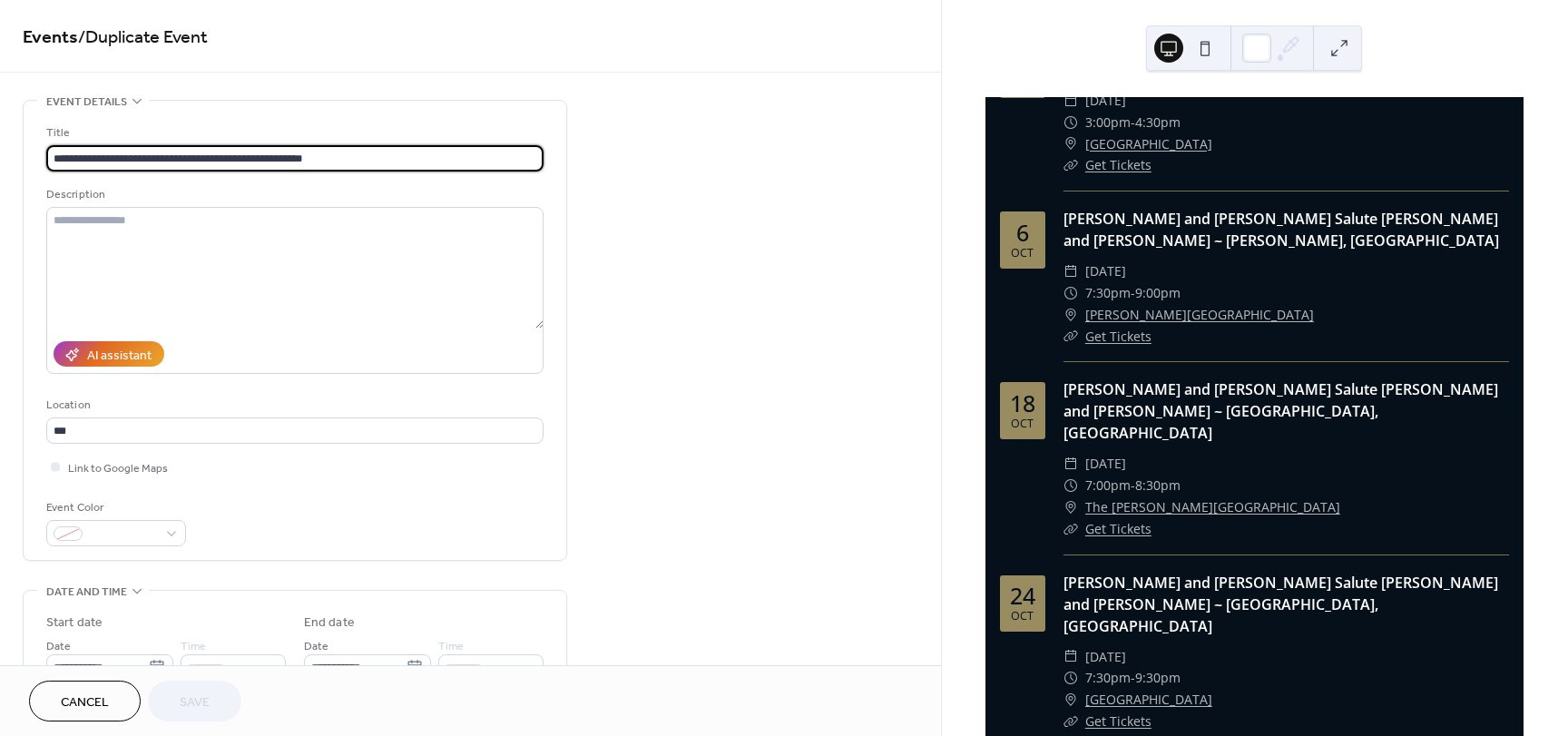 click on "**********" at bounding box center [295, 158] 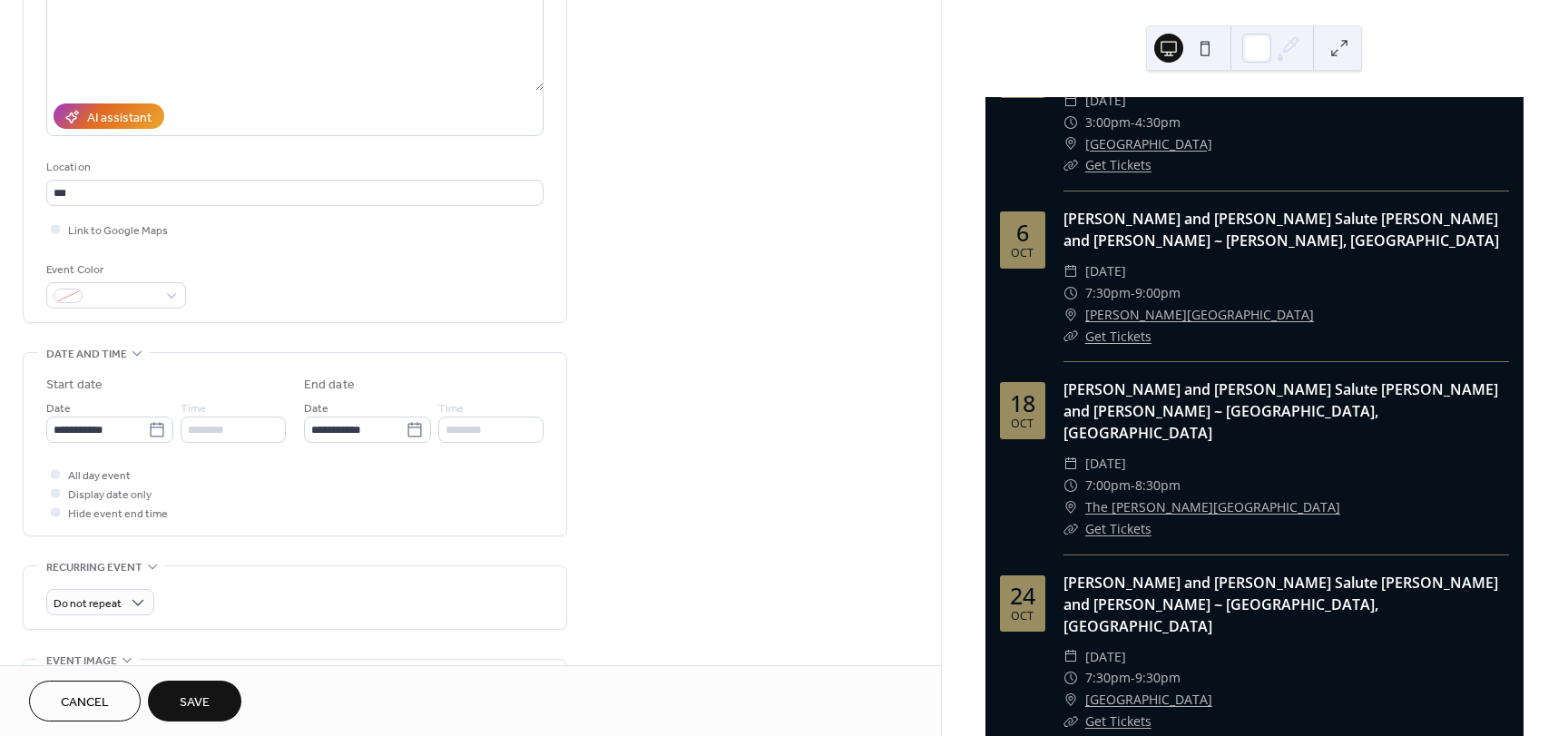scroll, scrollTop: 242, scrollLeft: 0, axis: vertical 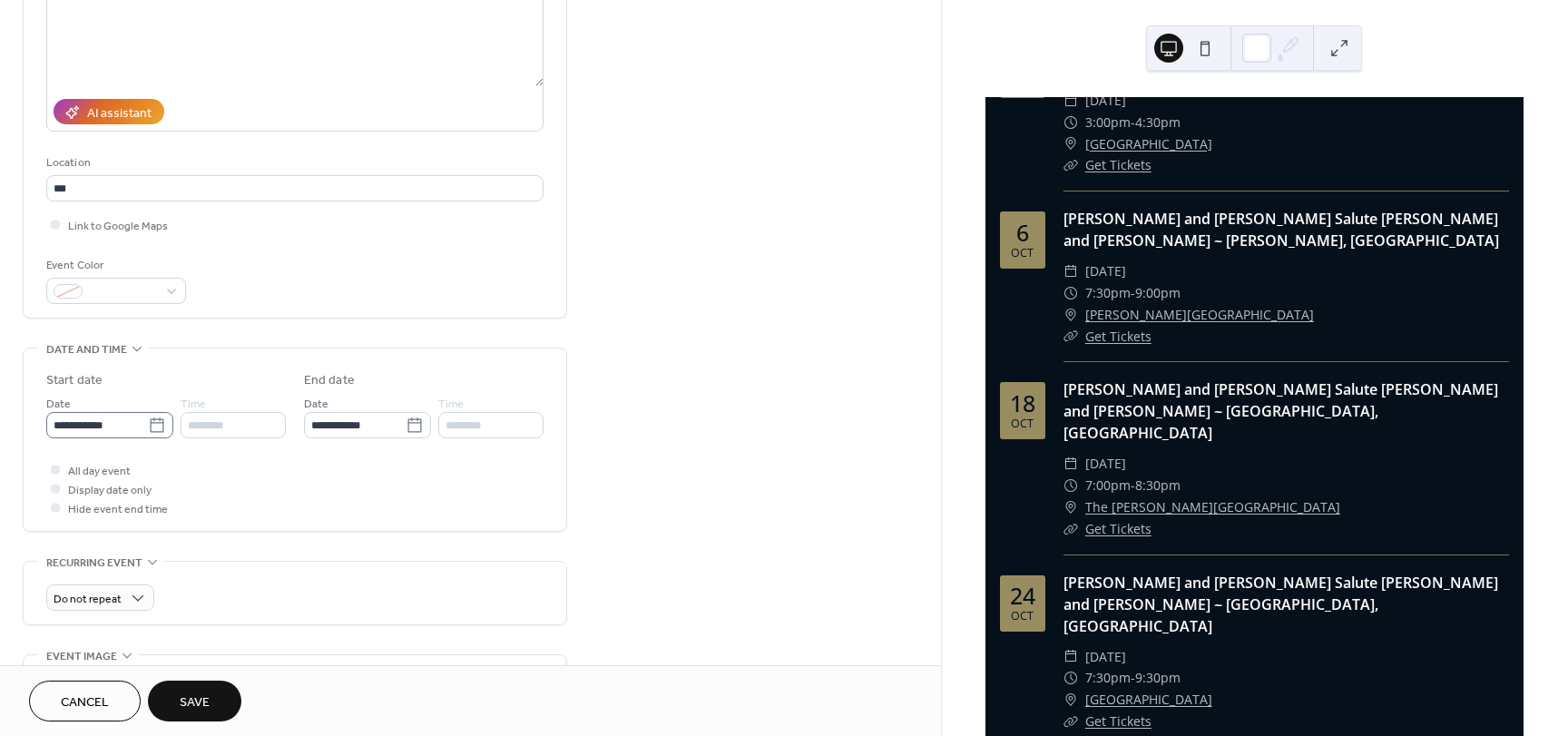 type on "**********" 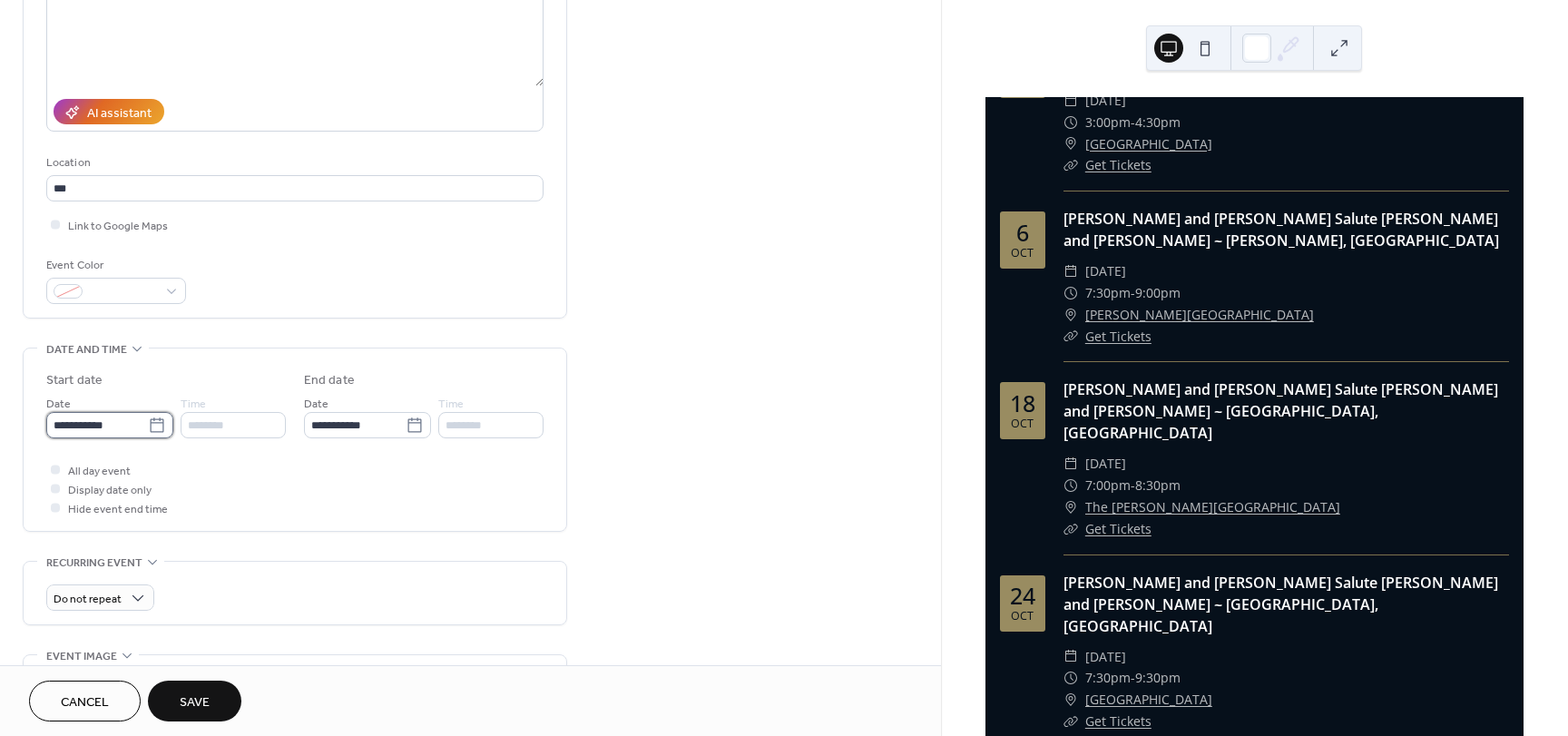 click on "**********" at bounding box center [97, 425] 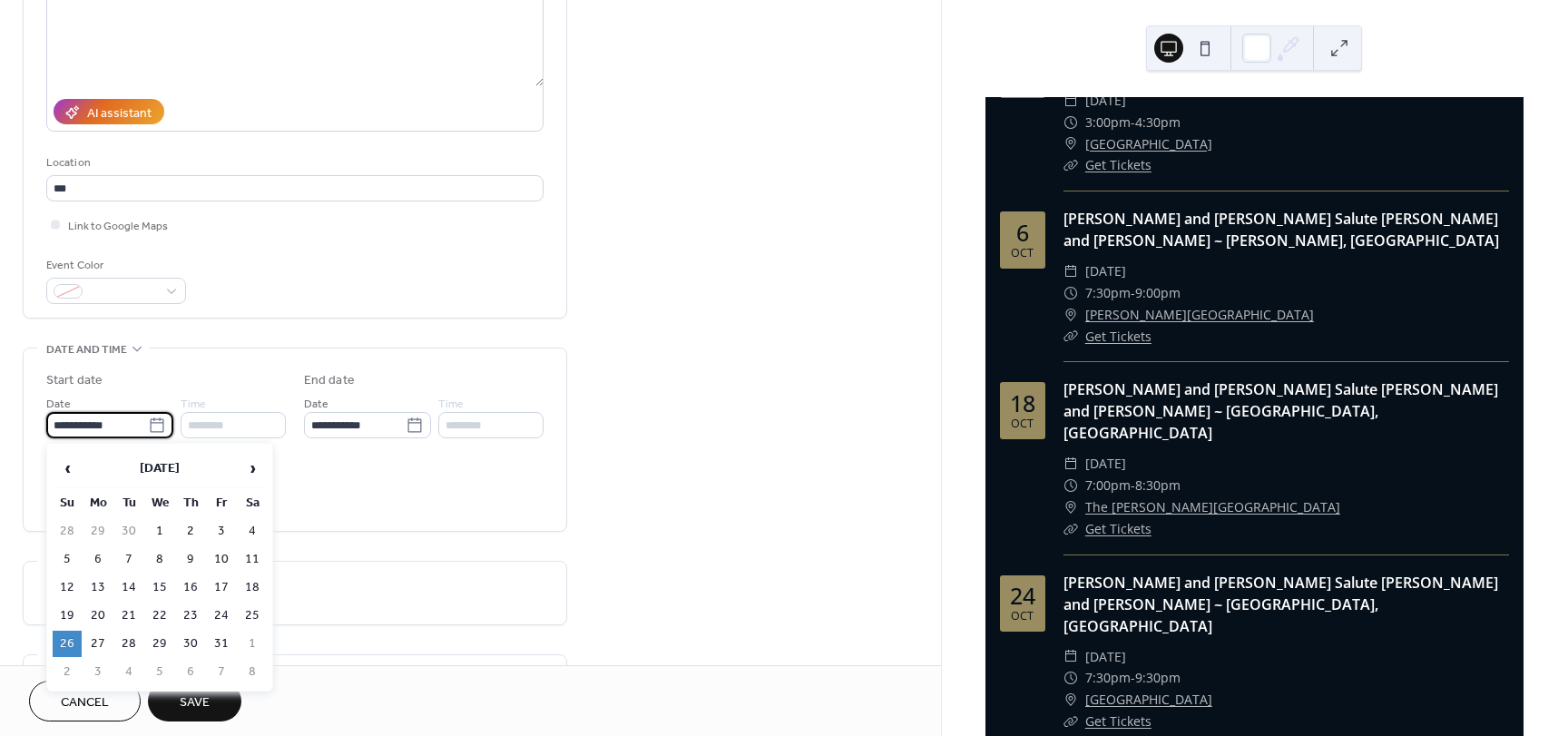 click on "30" at bounding box center (191, 643) 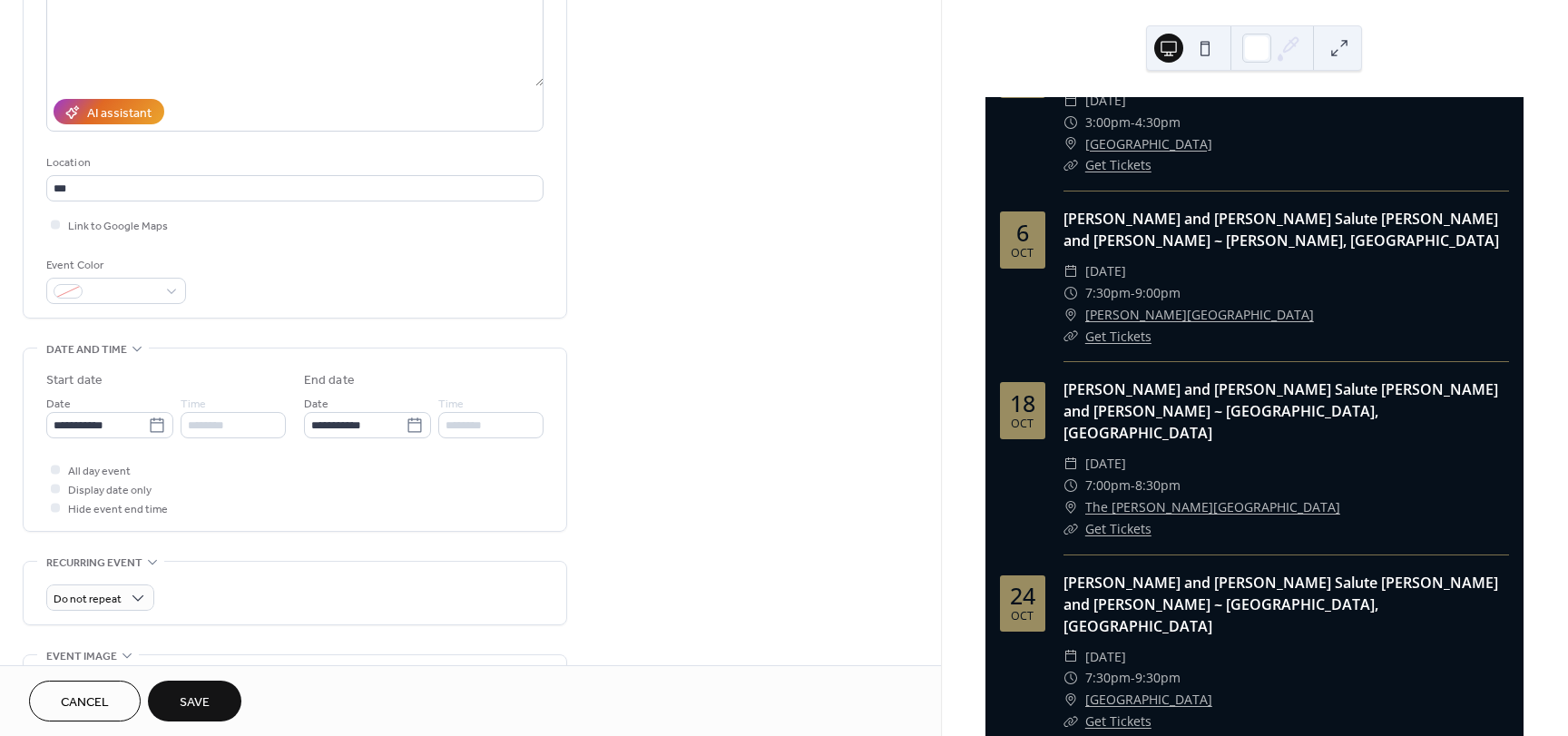 click on "All day event Display date only Hide event end time" at bounding box center [295, 488] 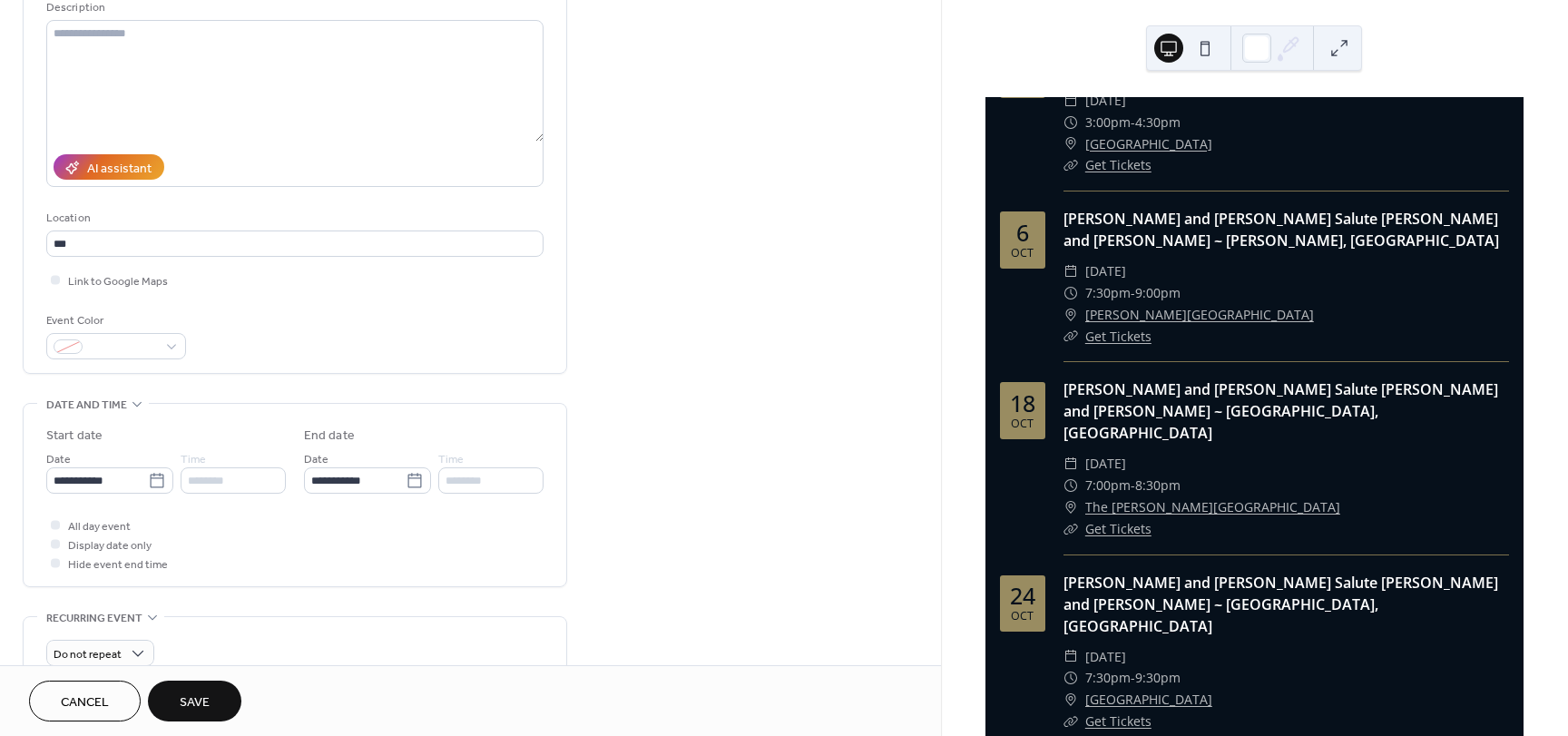 scroll, scrollTop: 0, scrollLeft: 0, axis: both 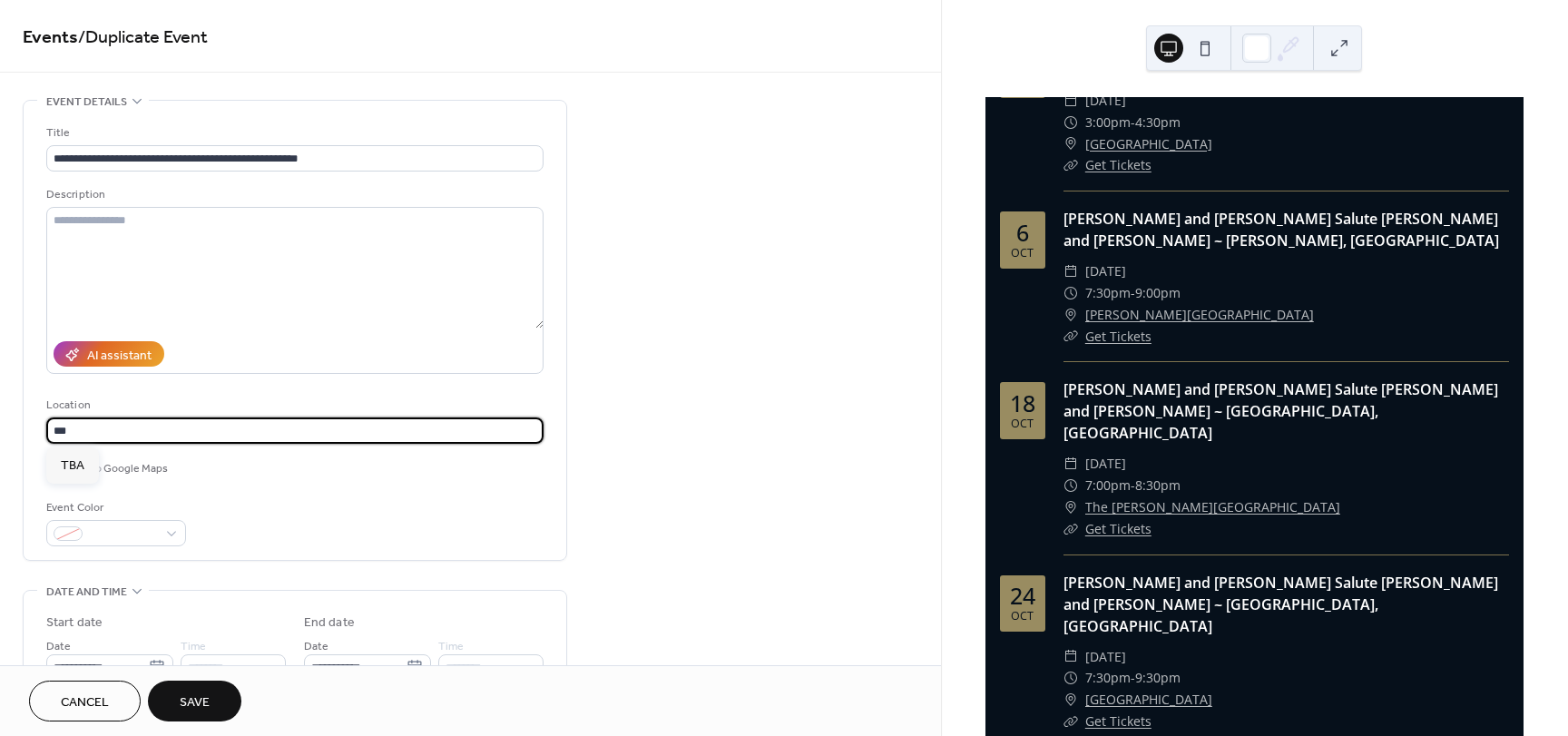 drag, startPoint x: 94, startPoint y: 430, endPoint x: 33, endPoint y: 430, distance: 61 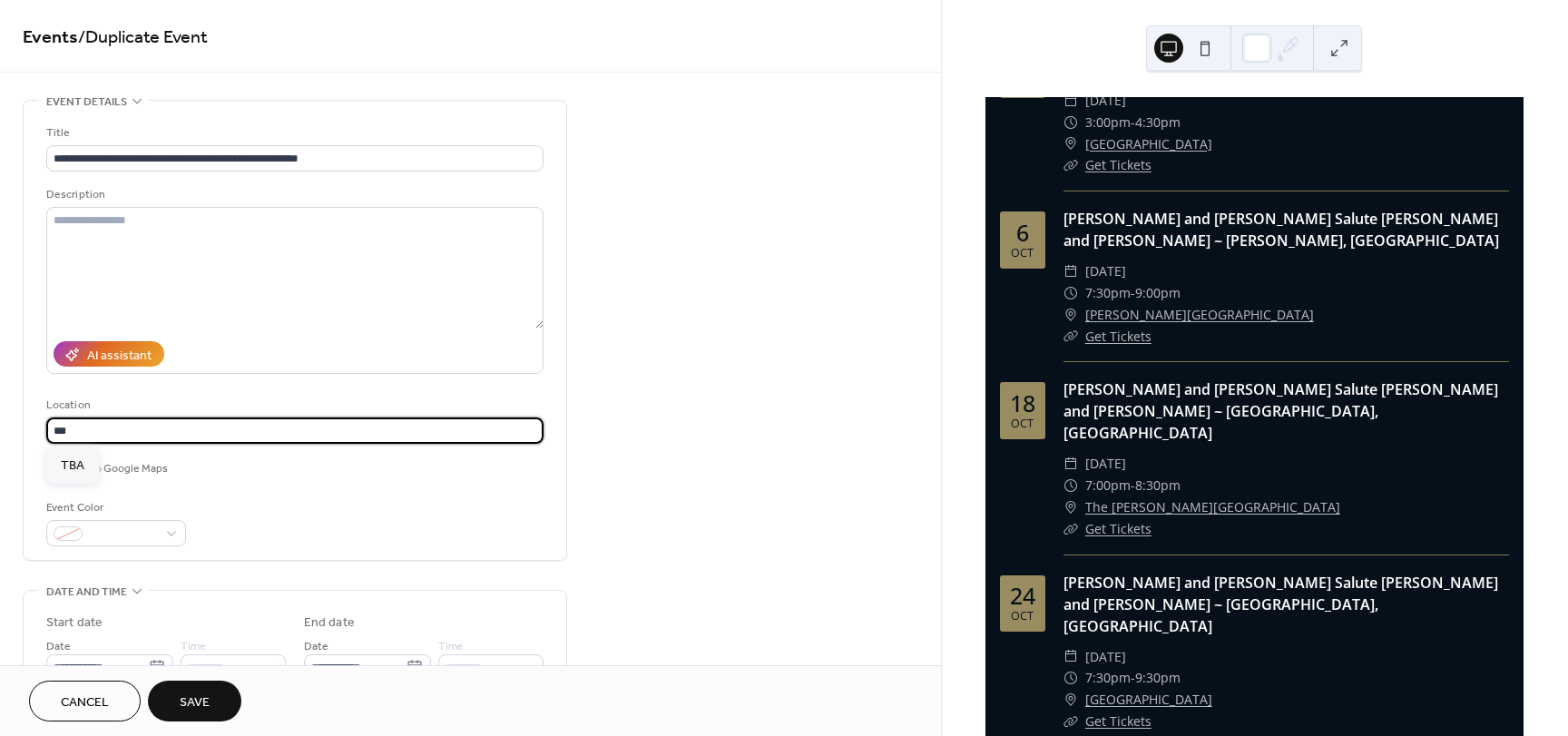 click on "**********" at bounding box center (295, 330) 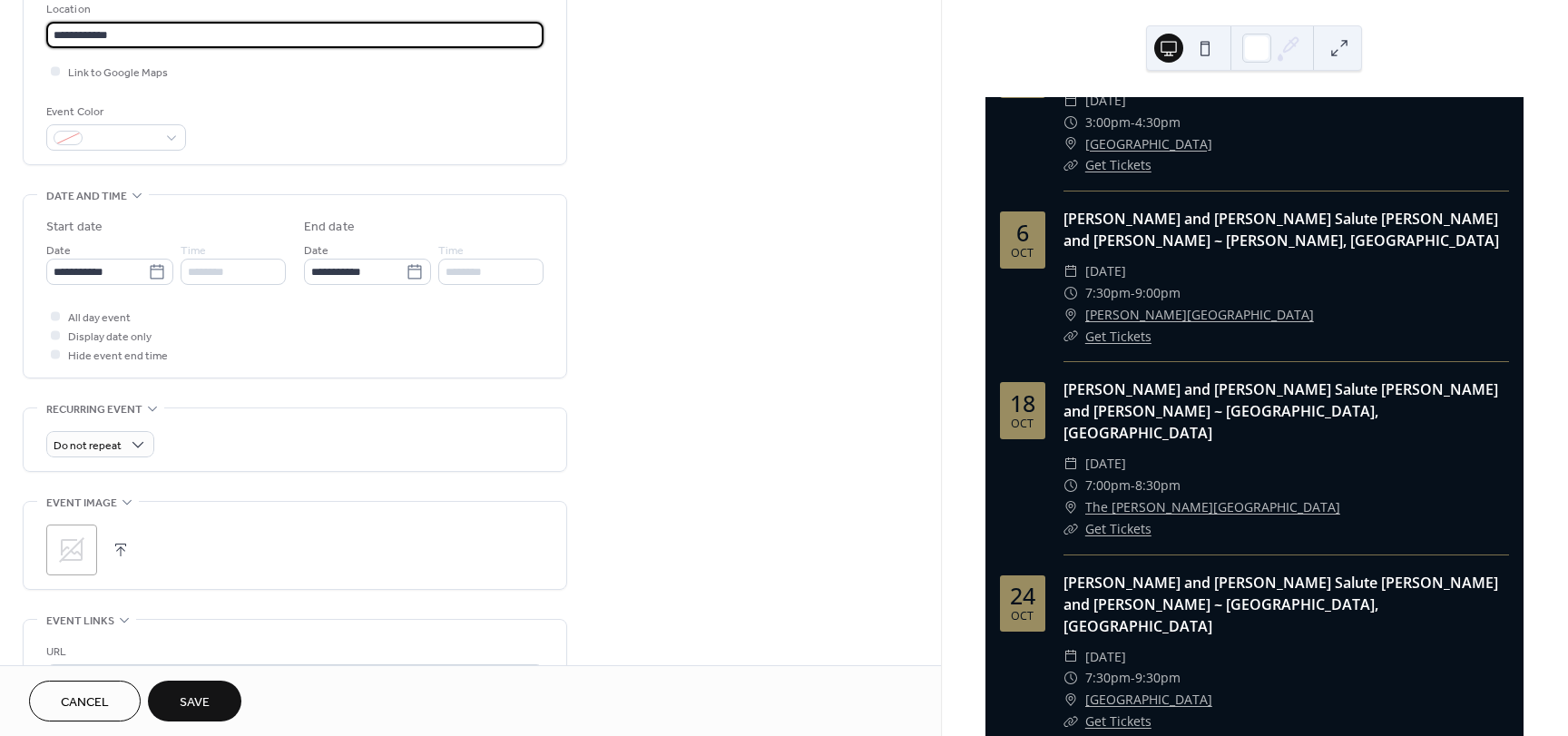scroll, scrollTop: 682, scrollLeft: 0, axis: vertical 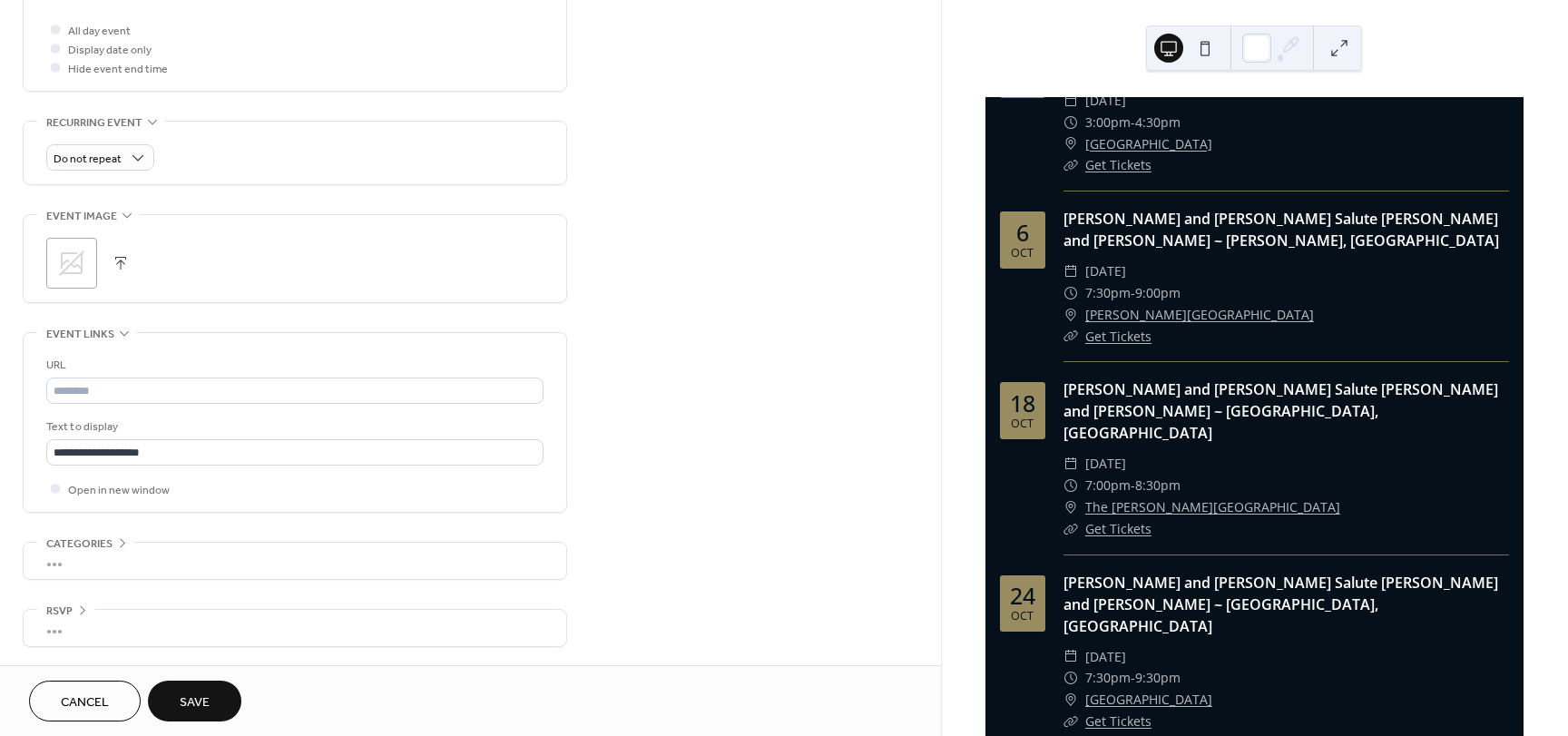 type on "**********" 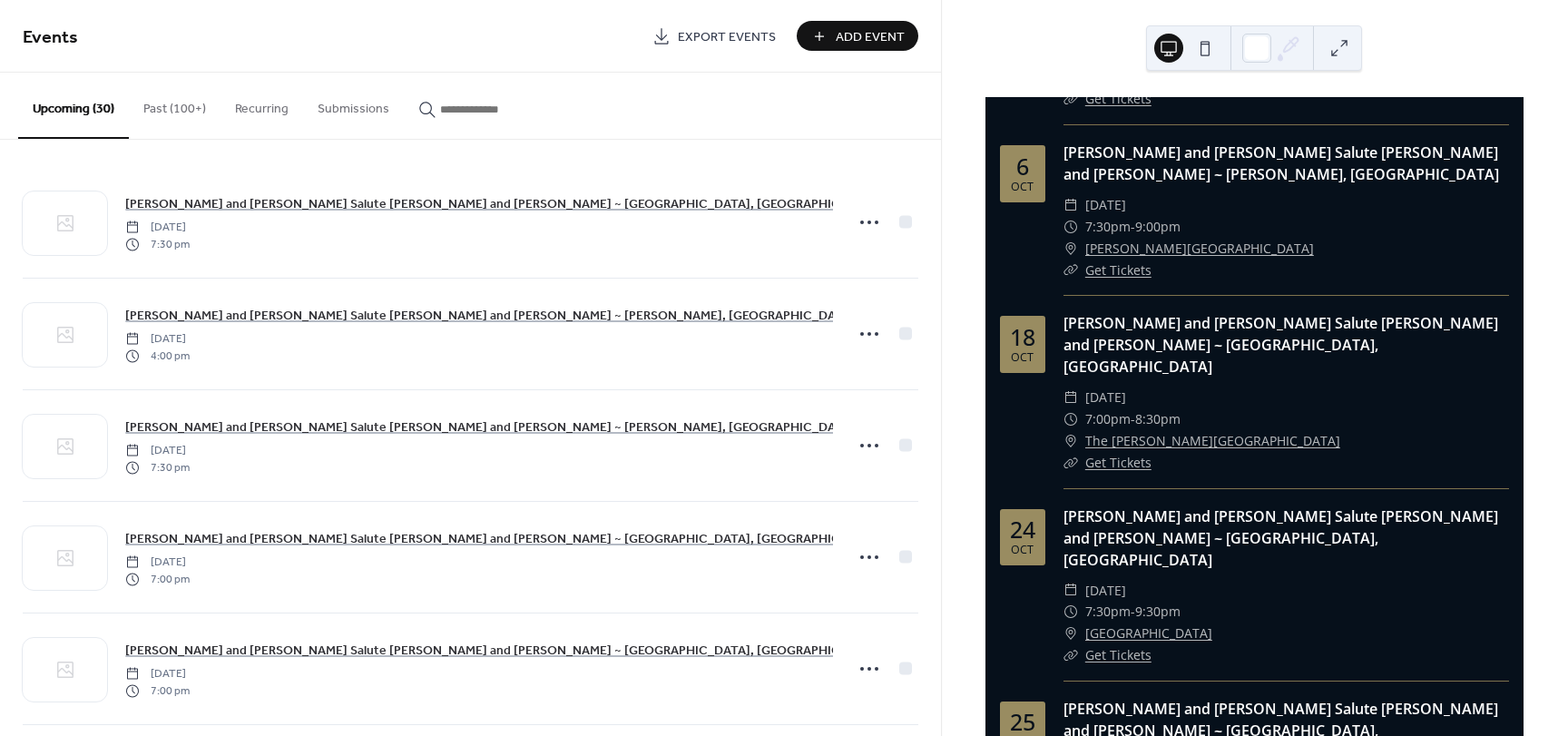 scroll, scrollTop: 3086, scrollLeft: 0, axis: vertical 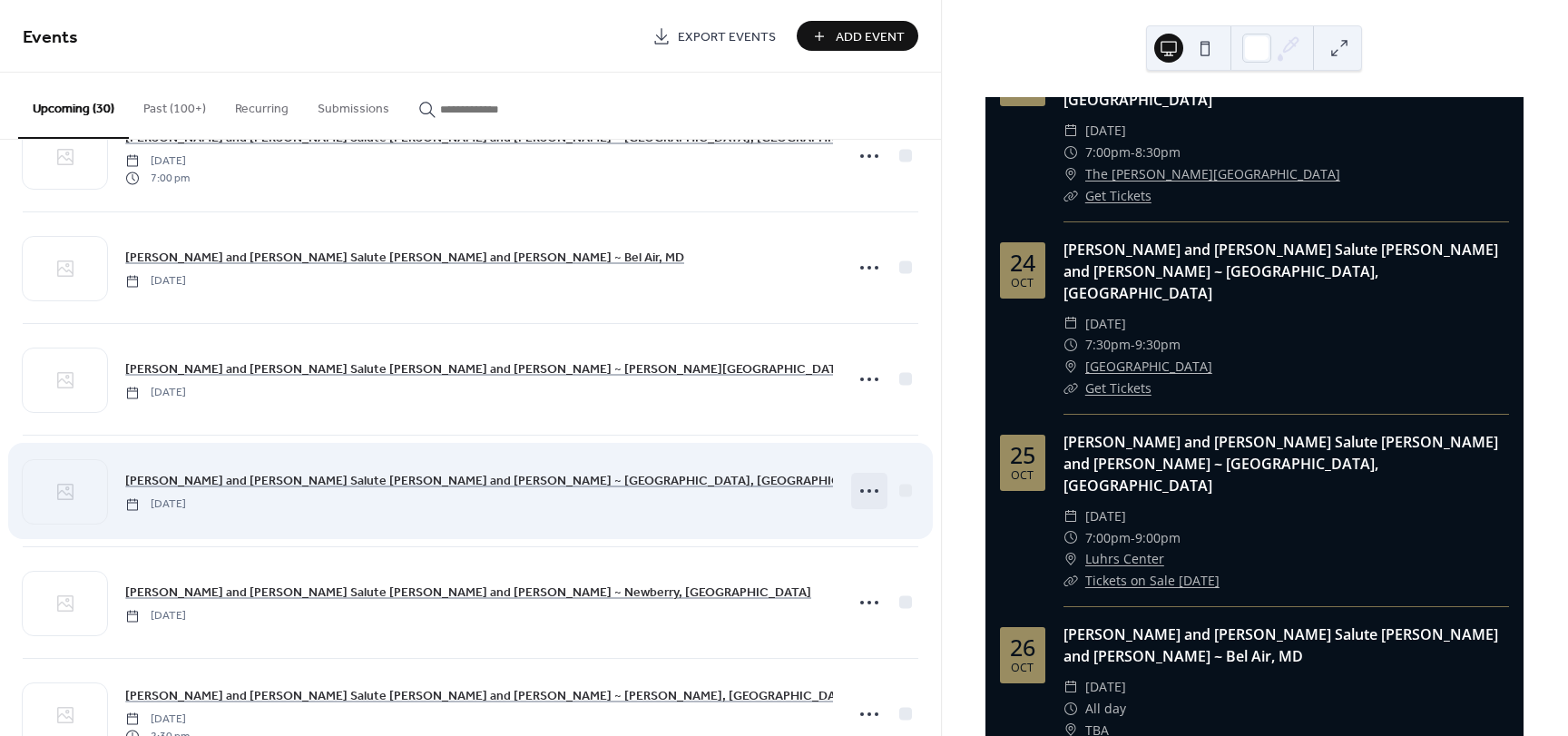click 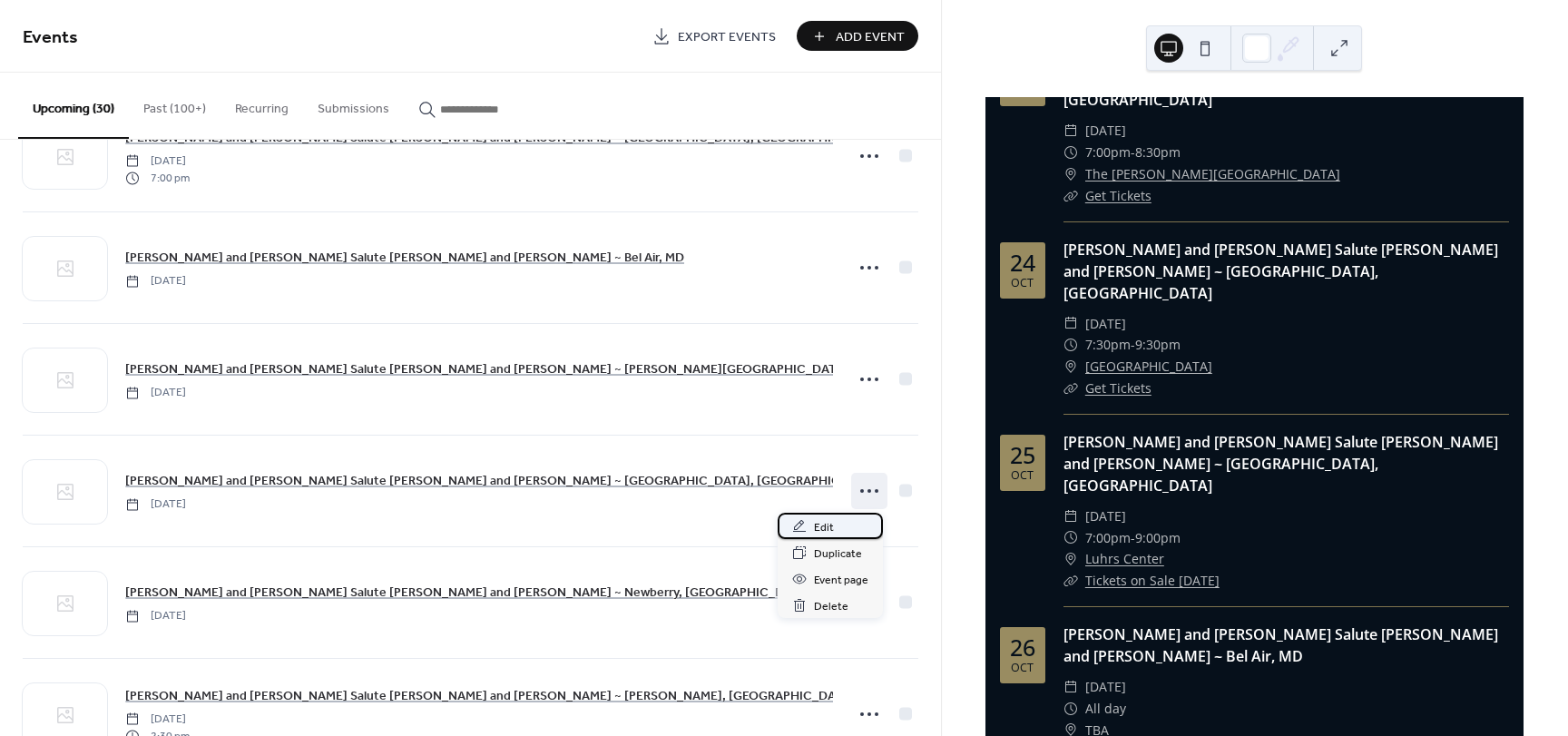 click on "Edit" at bounding box center (830, 525) 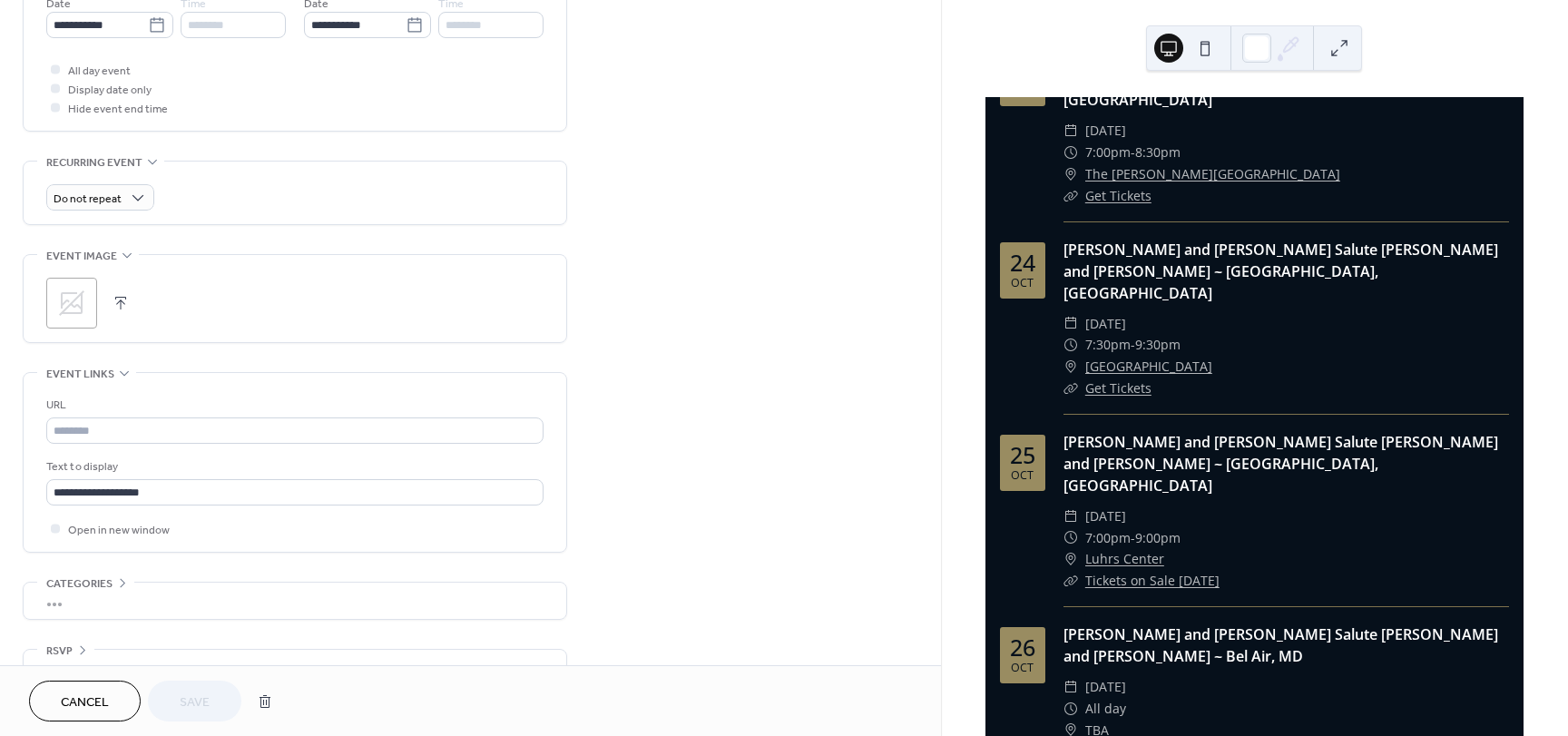 scroll, scrollTop: 682, scrollLeft: 0, axis: vertical 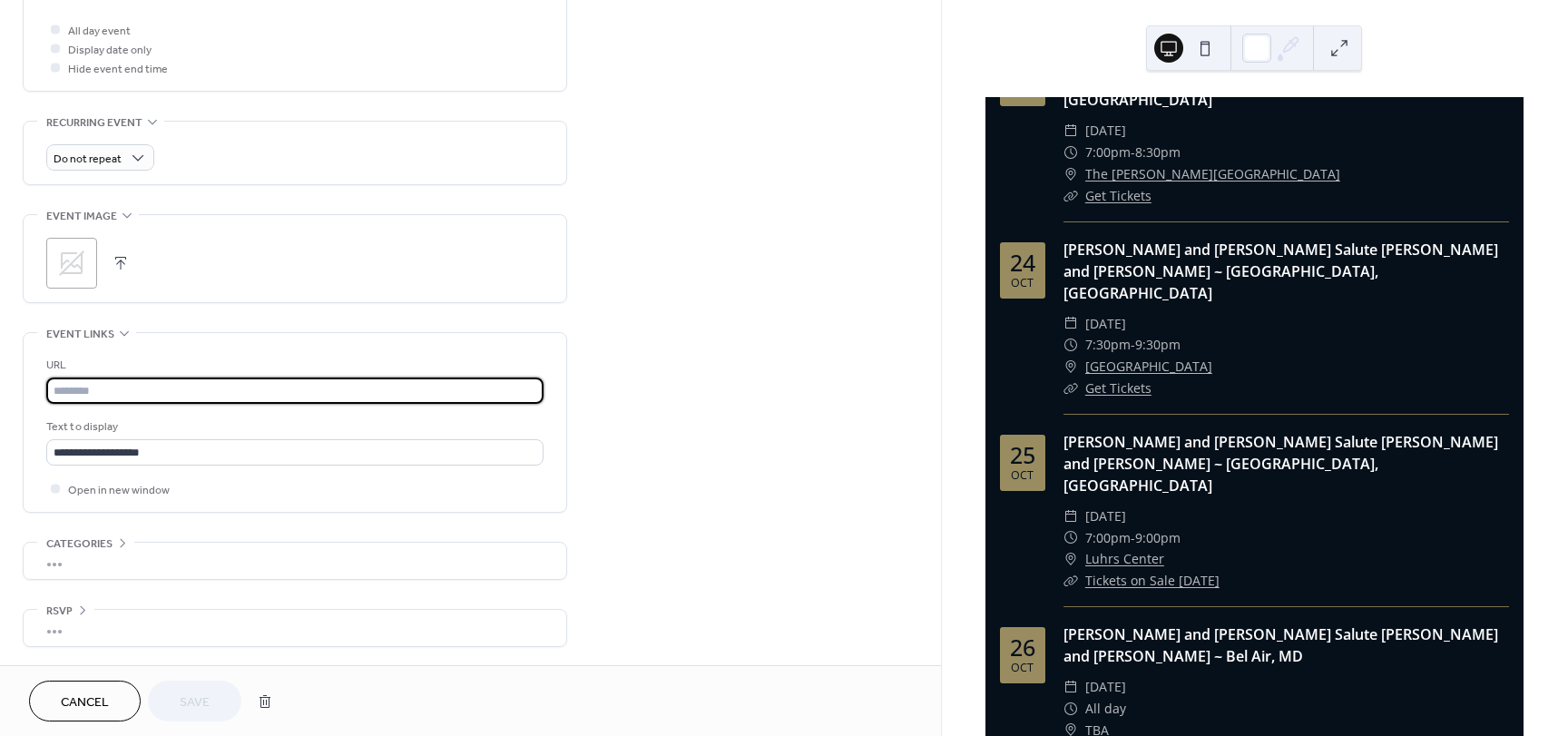 click at bounding box center [295, 390] 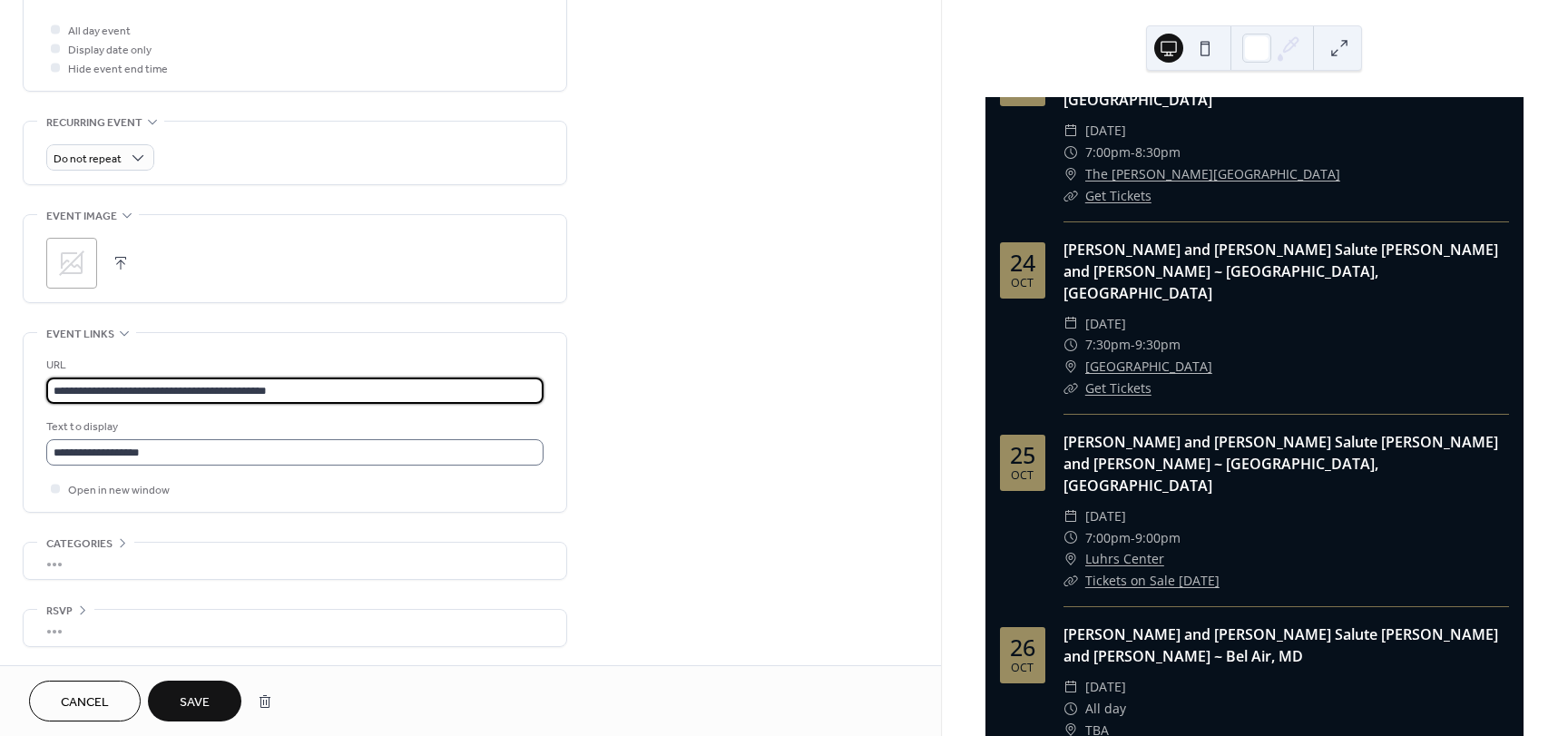 type on "**********" 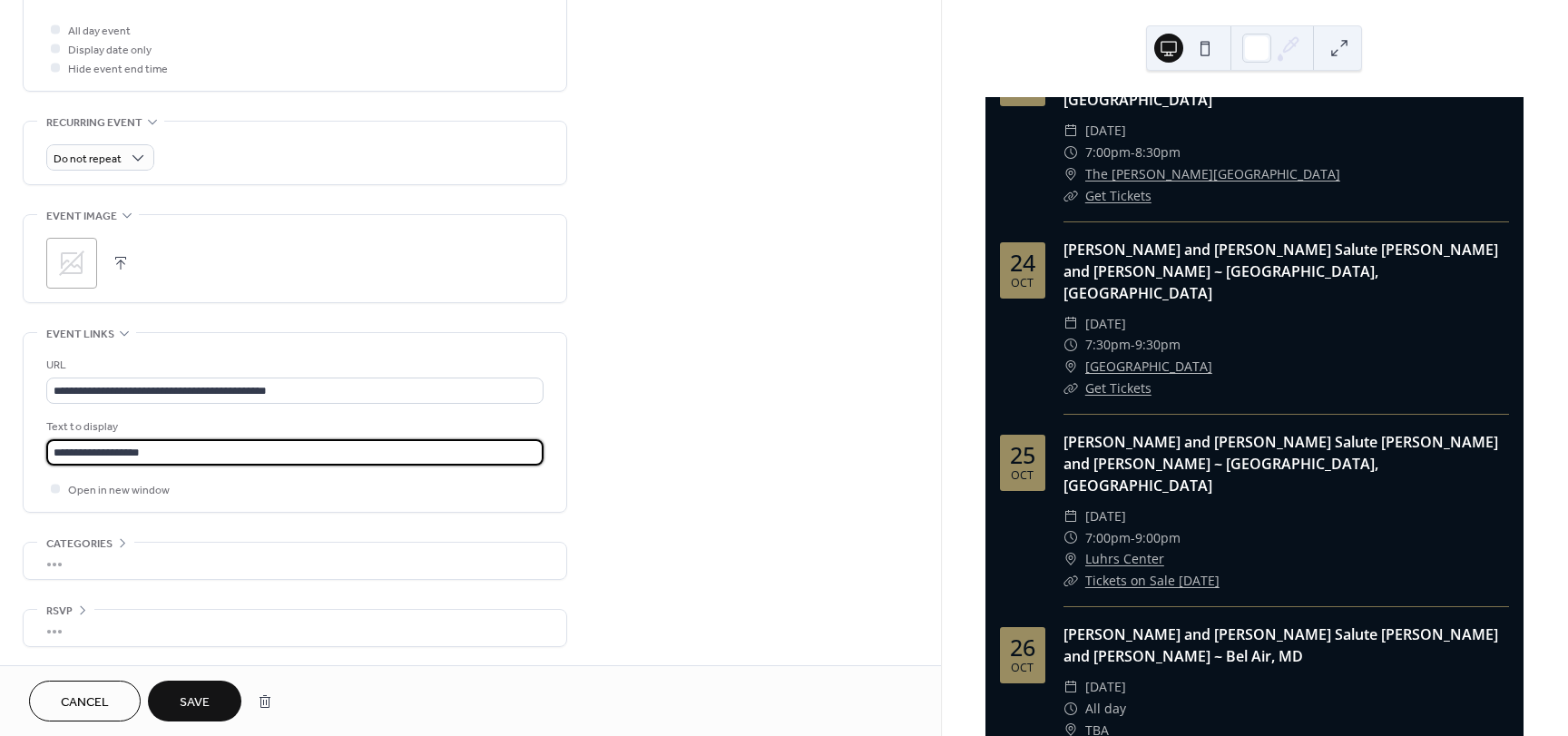 drag, startPoint x: 166, startPoint y: 453, endPoint x: -21, endPoint y: 452, distance: 187.00267 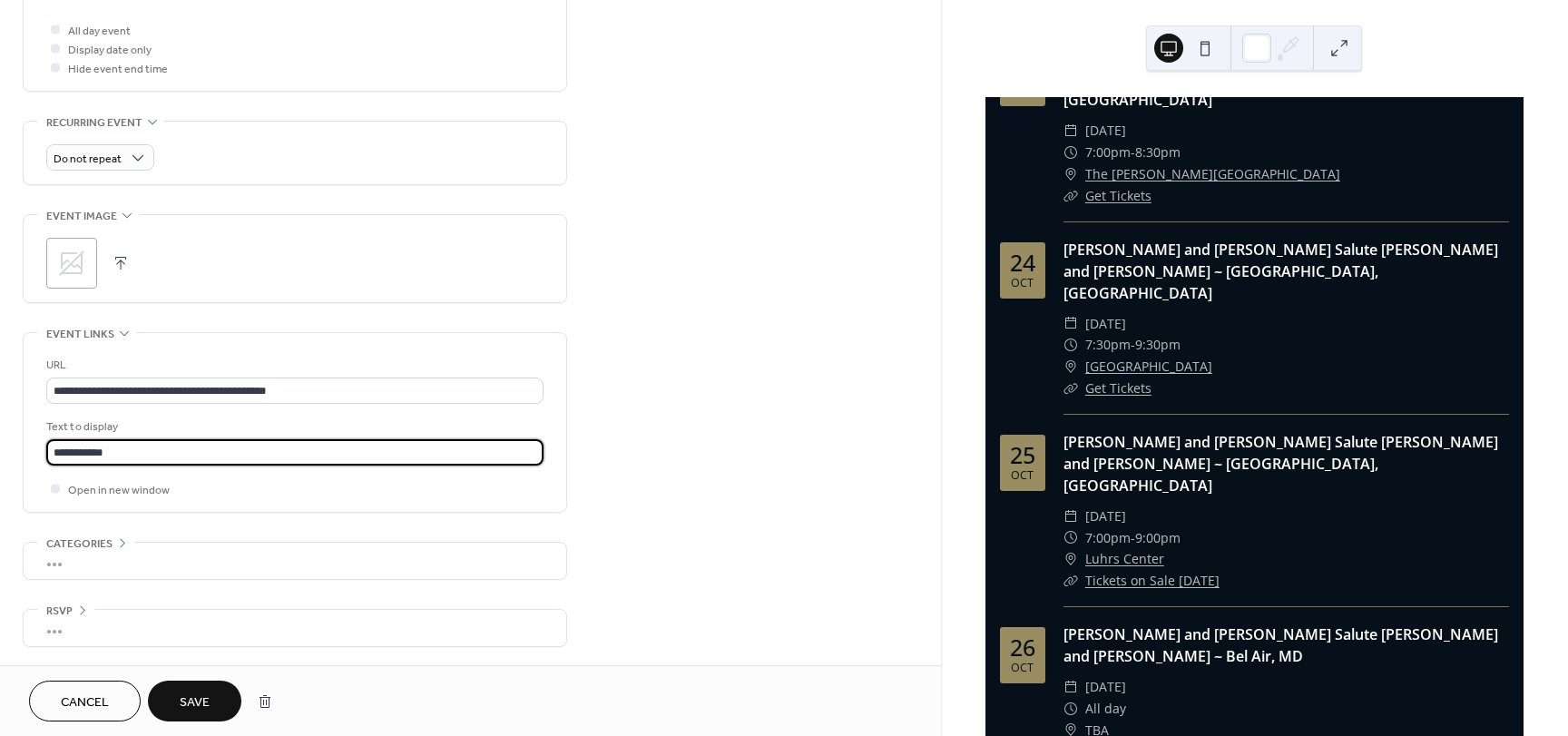 type on "**********" 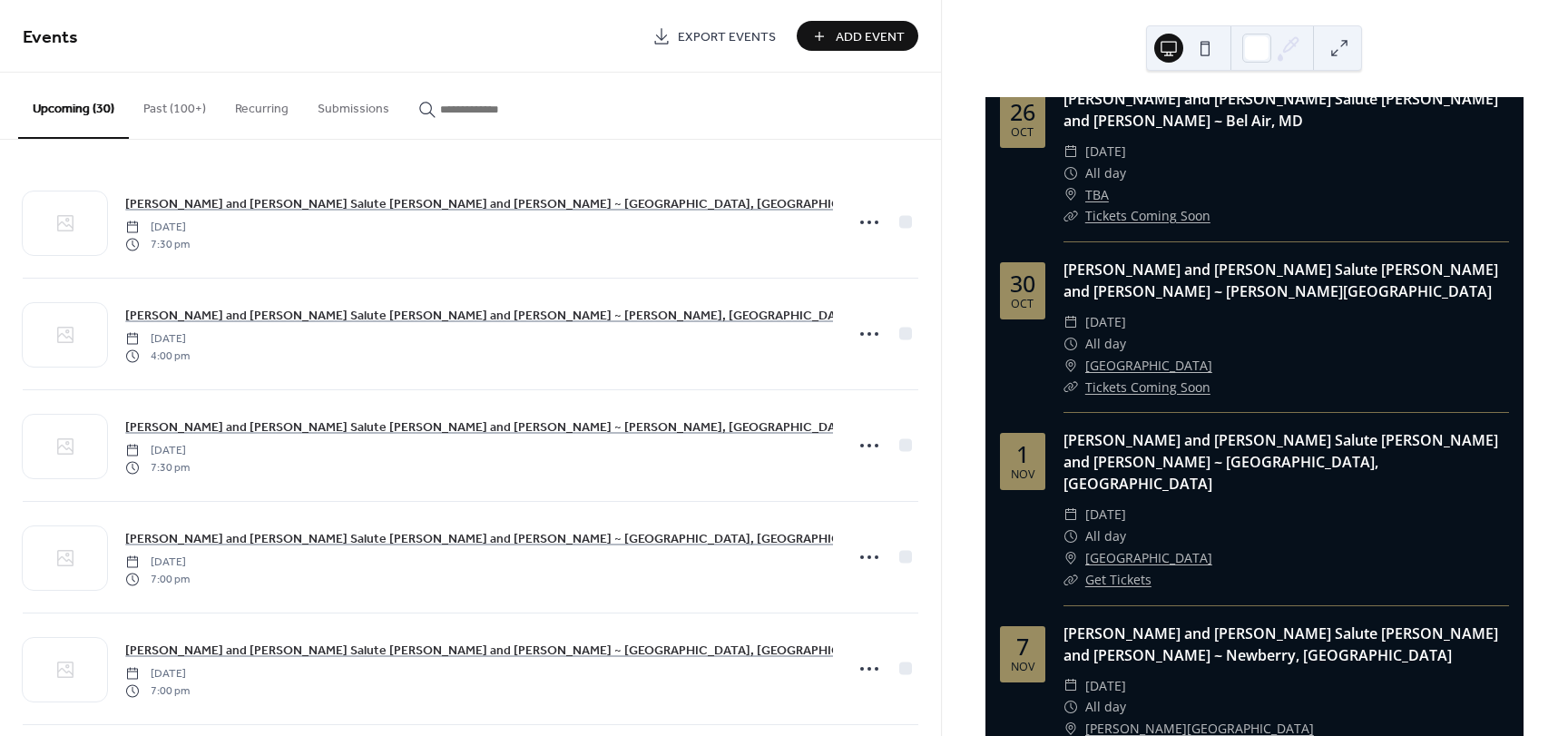 scroll, scrollTop: 3830, scrollLeft: 0, axis: vertical 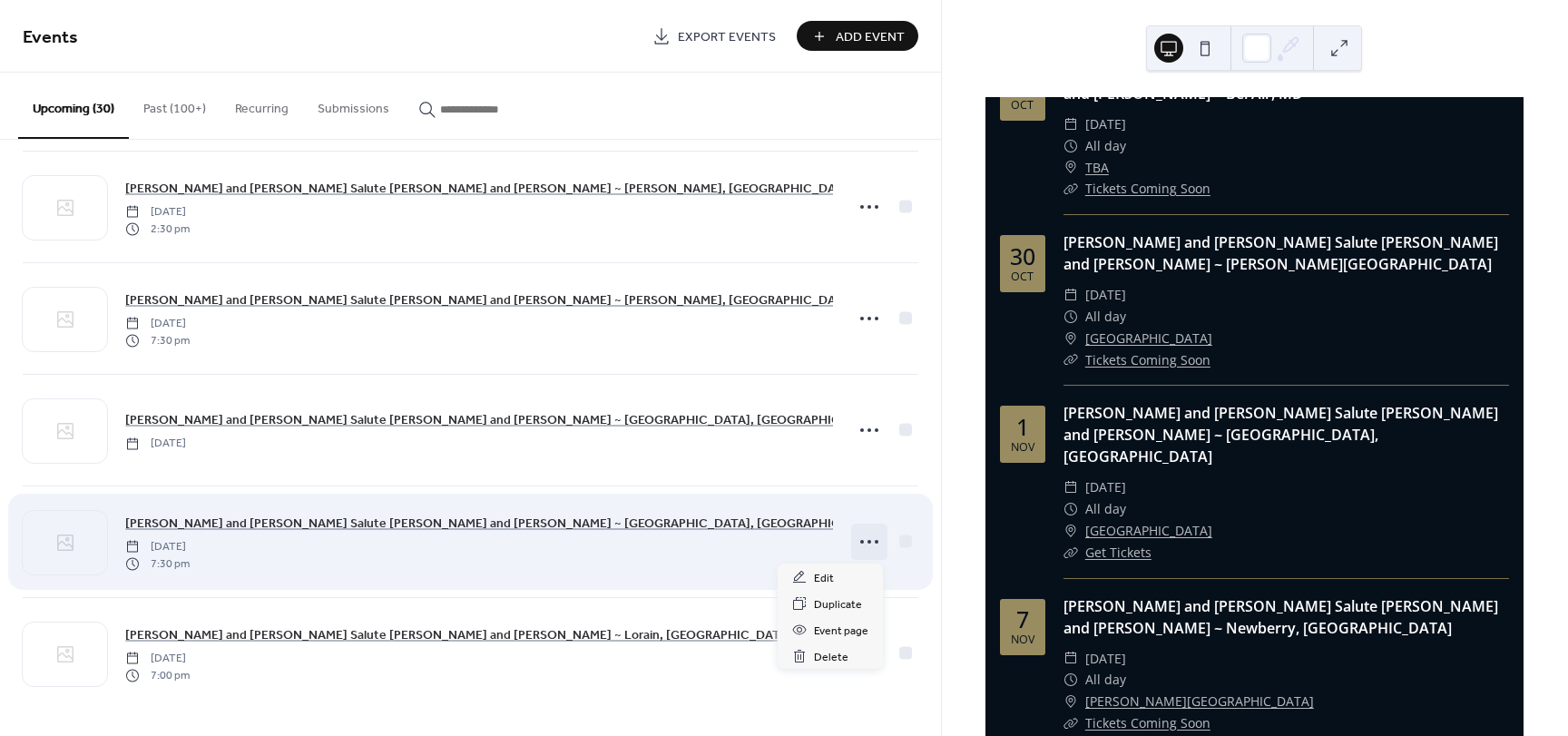 click 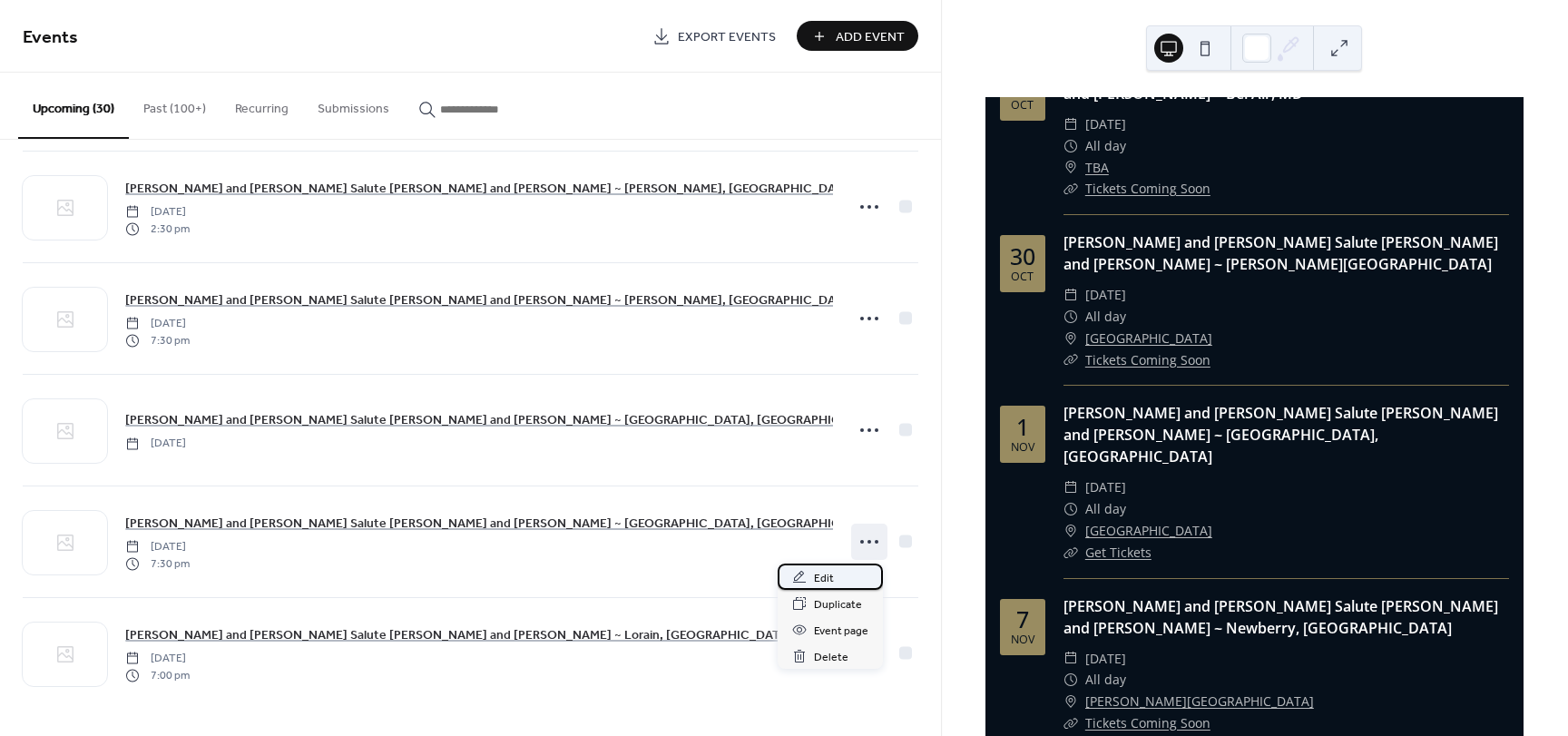 click on "Edit" at bounding box center [824, 578] 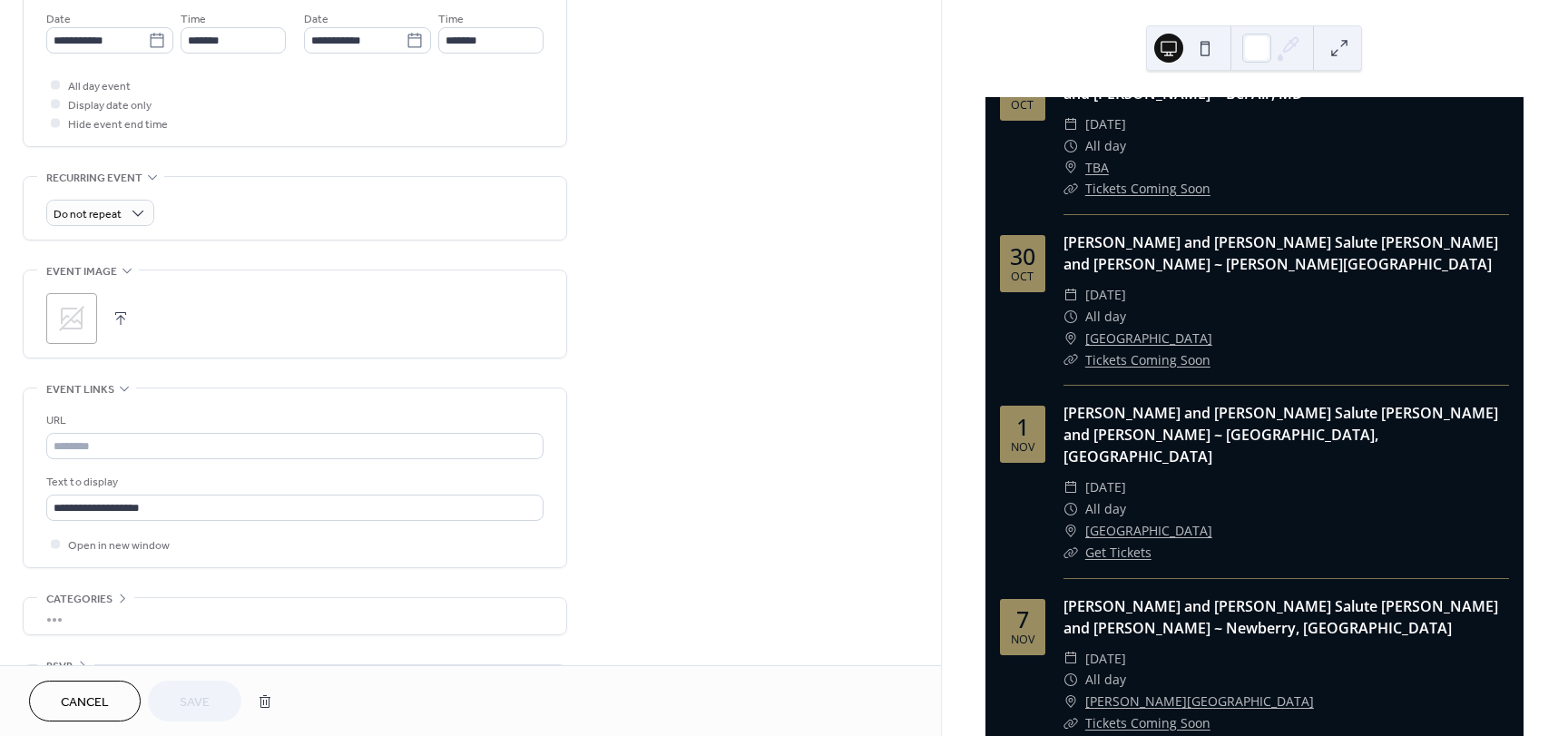 scroll, scrollTop: 682, scrollLeft: 0, axis: vertical 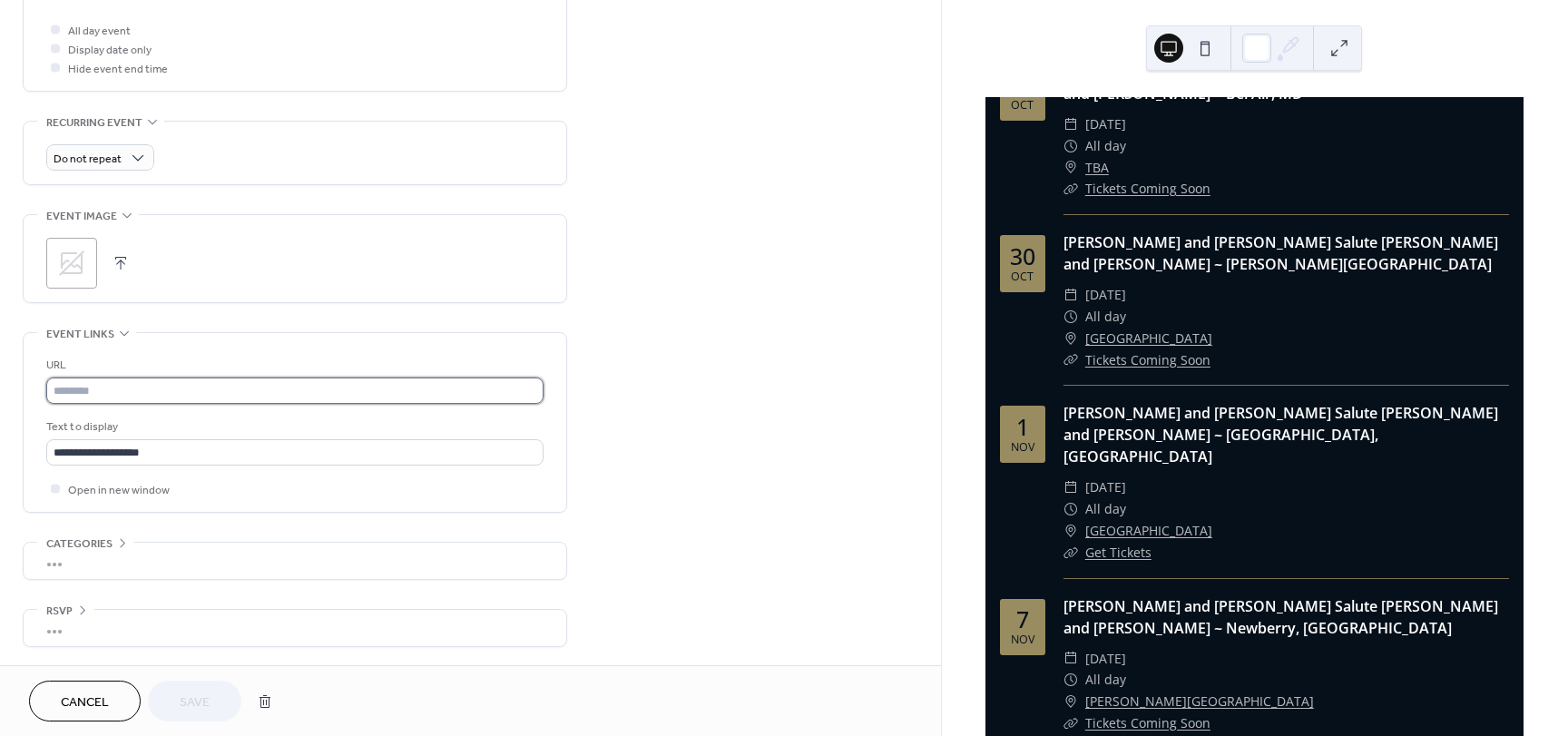 click at bounding box center (295, 390) 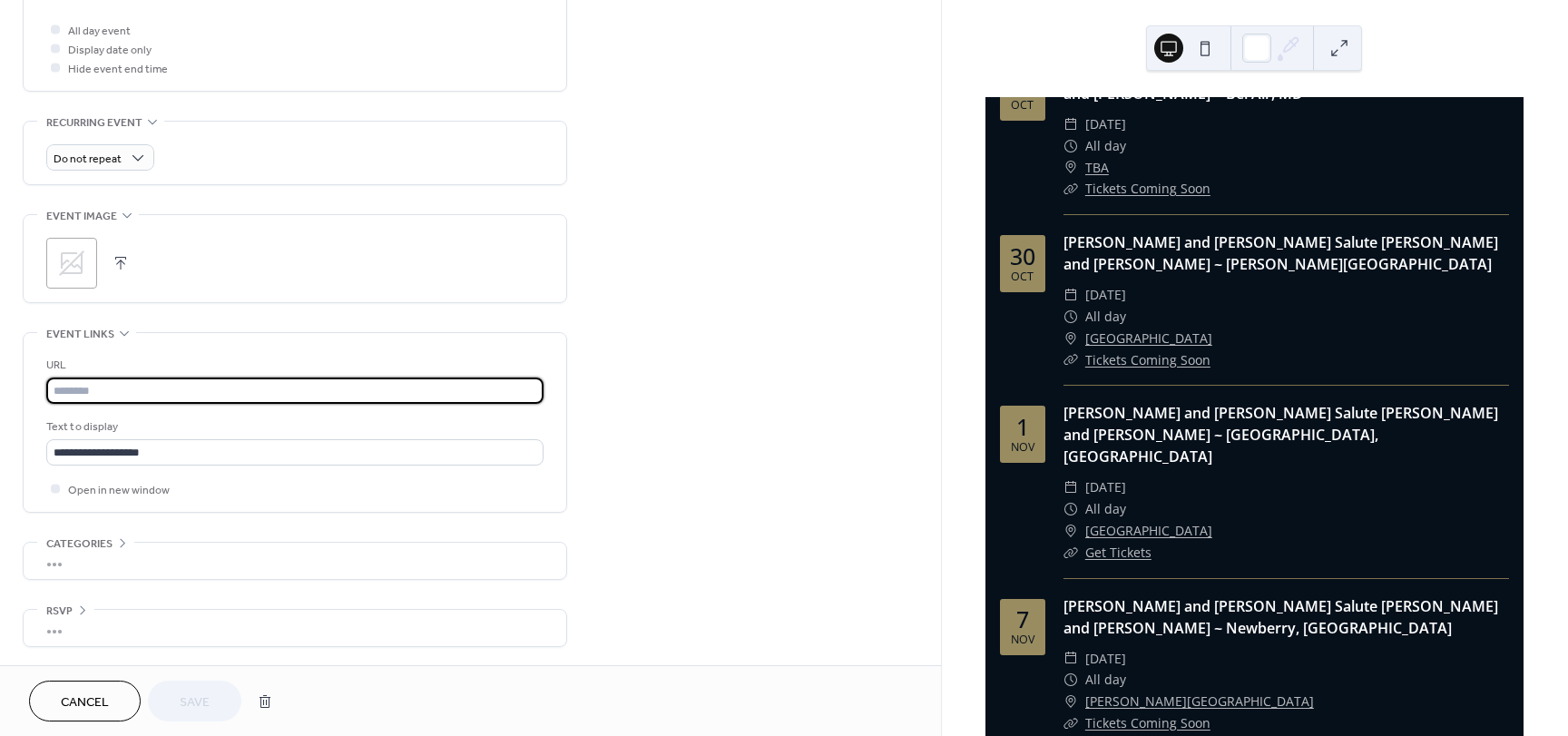 paste on "**********" 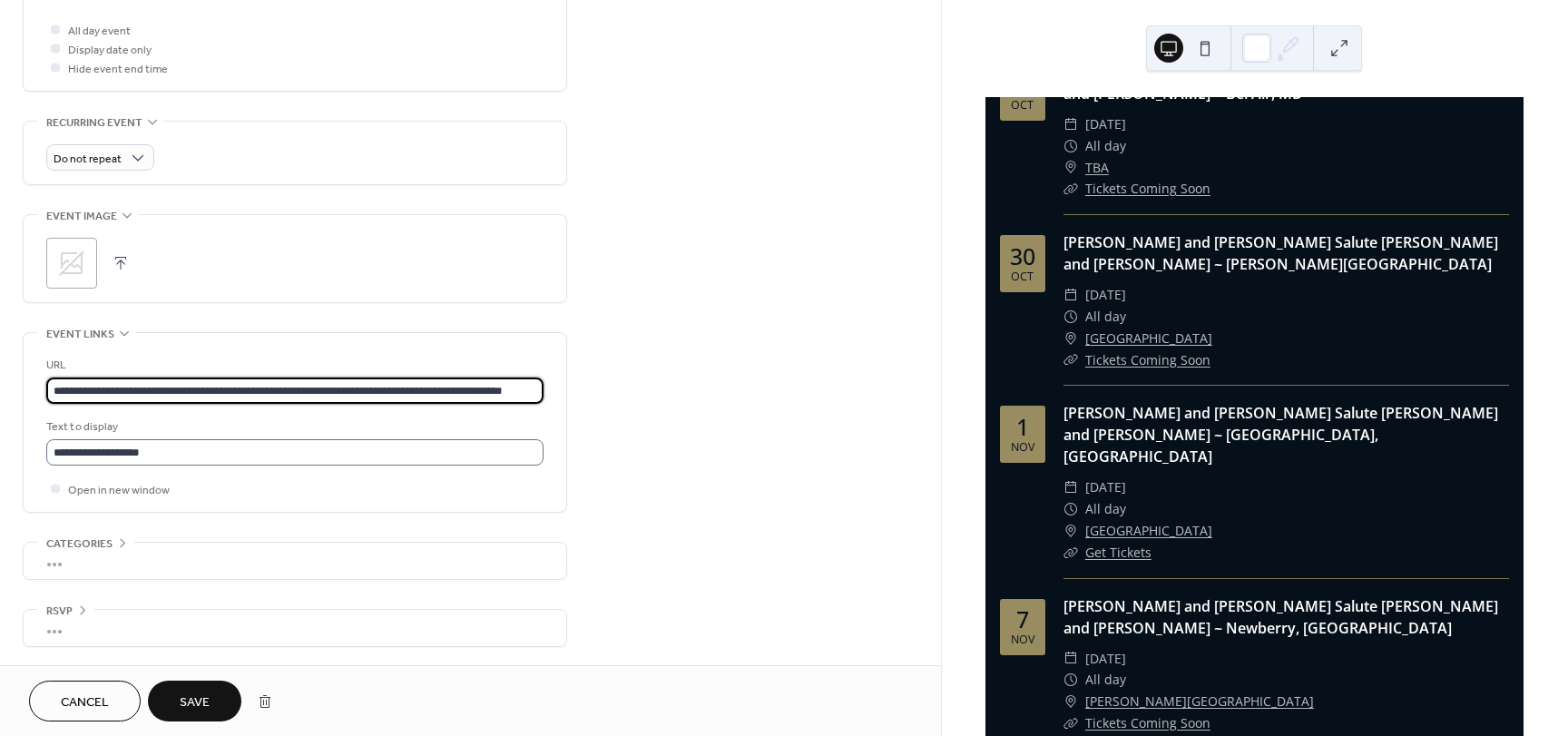 scroll, scrollTop: 0, scrollLeft: 17, axis: horizontal 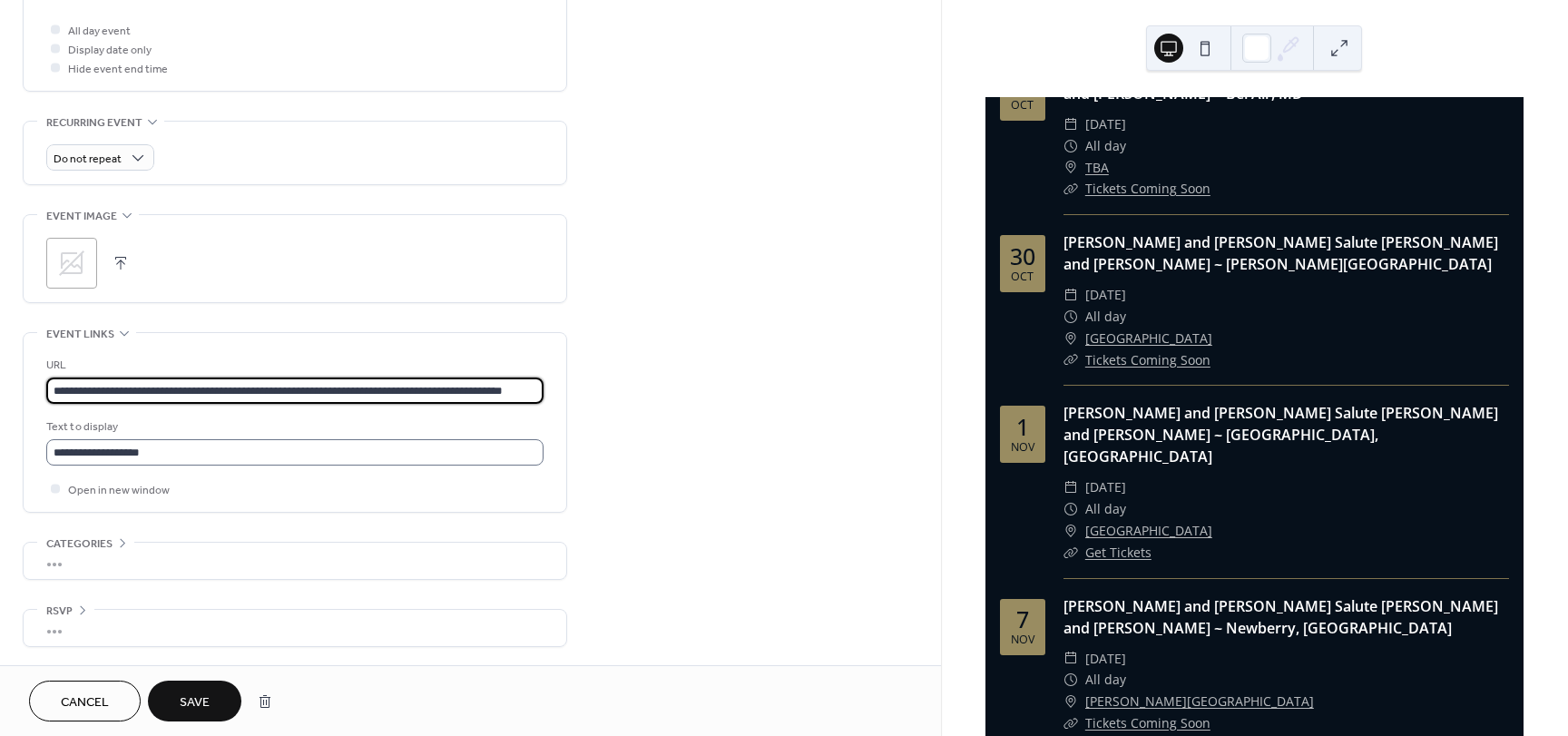 type on "**********" 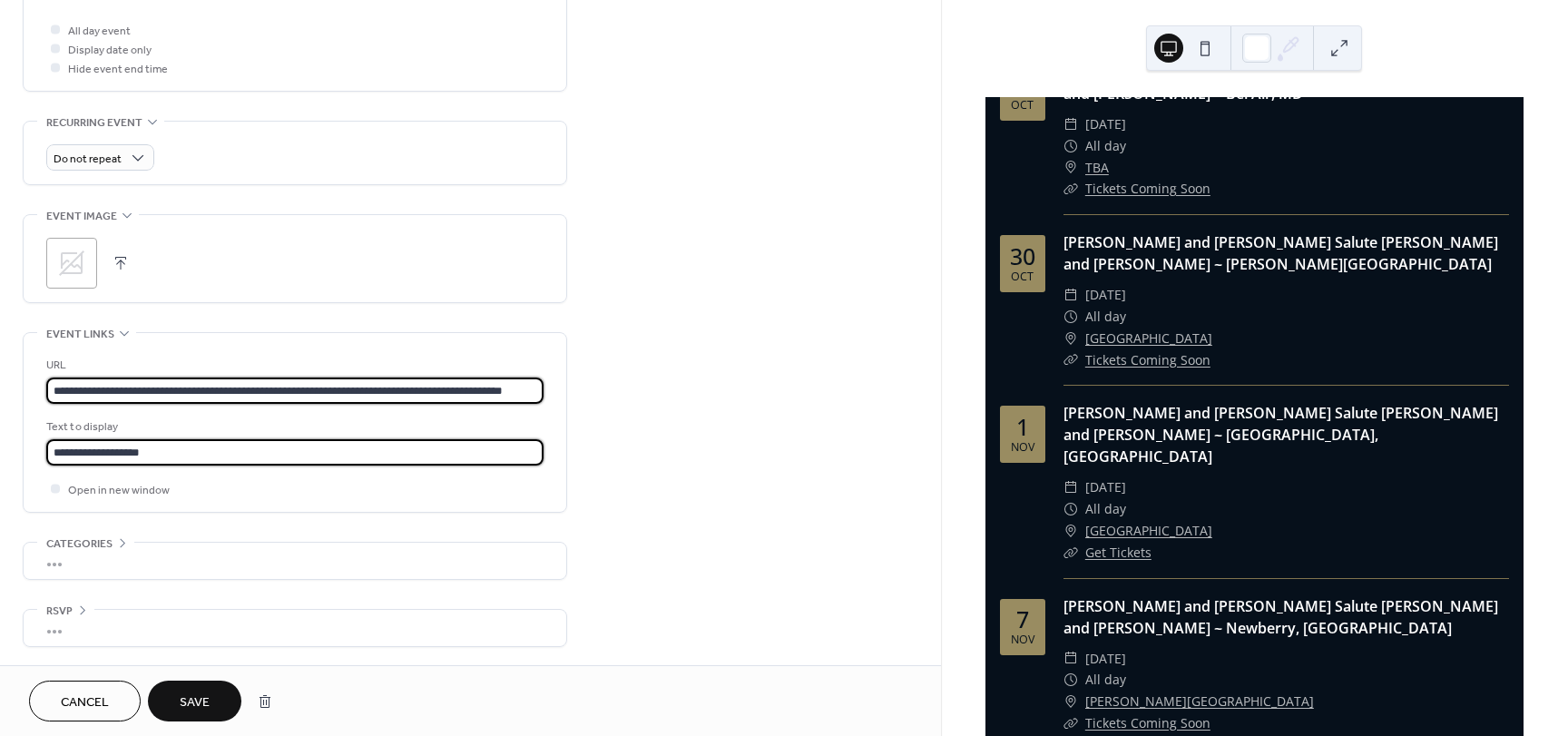 scroll, scrollTop: 0, scrollLeft: 0, axis: both 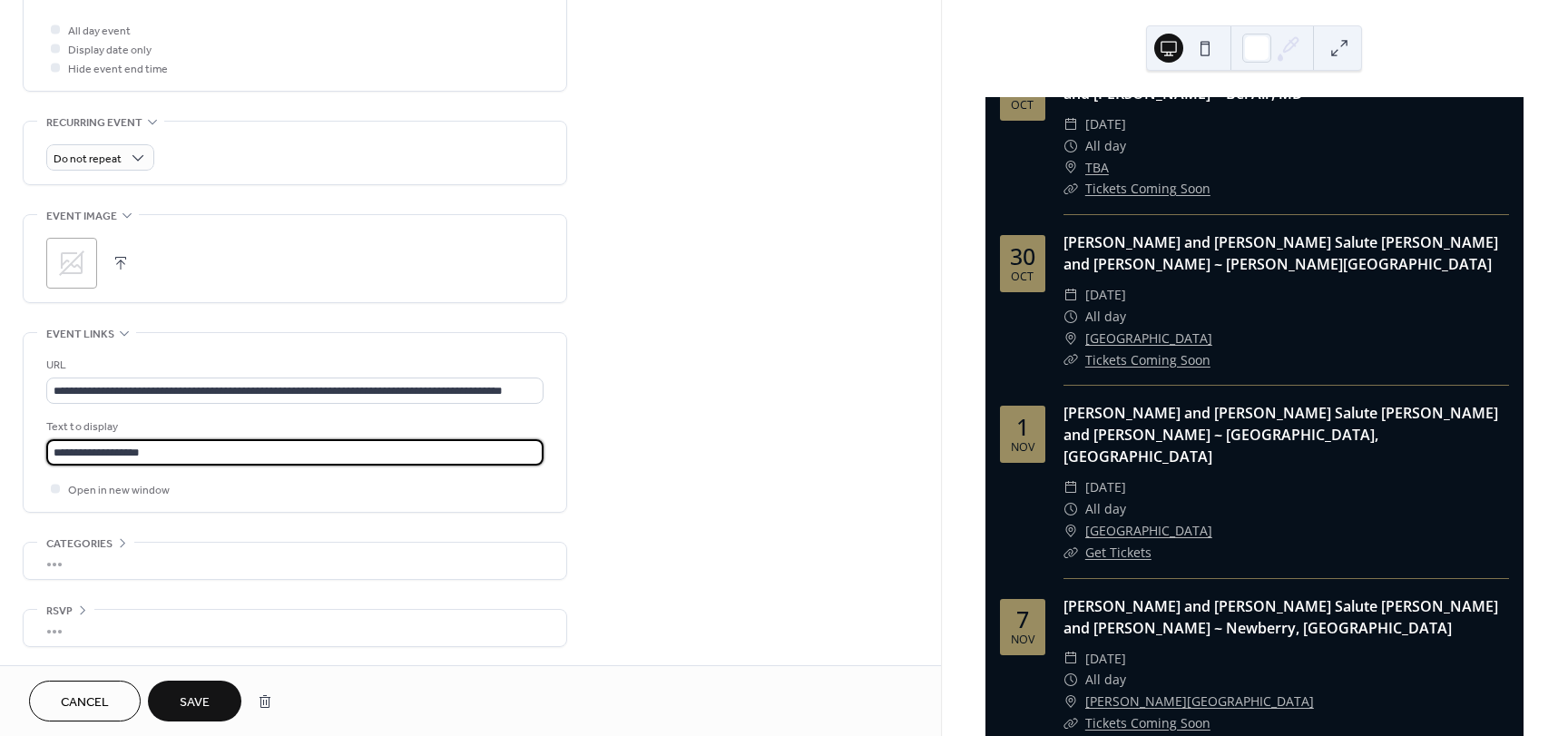 drag, startPoint x: 189, startPoint y: 450, endPoint x: 0, endPoint y: 447, distance: 189.02381 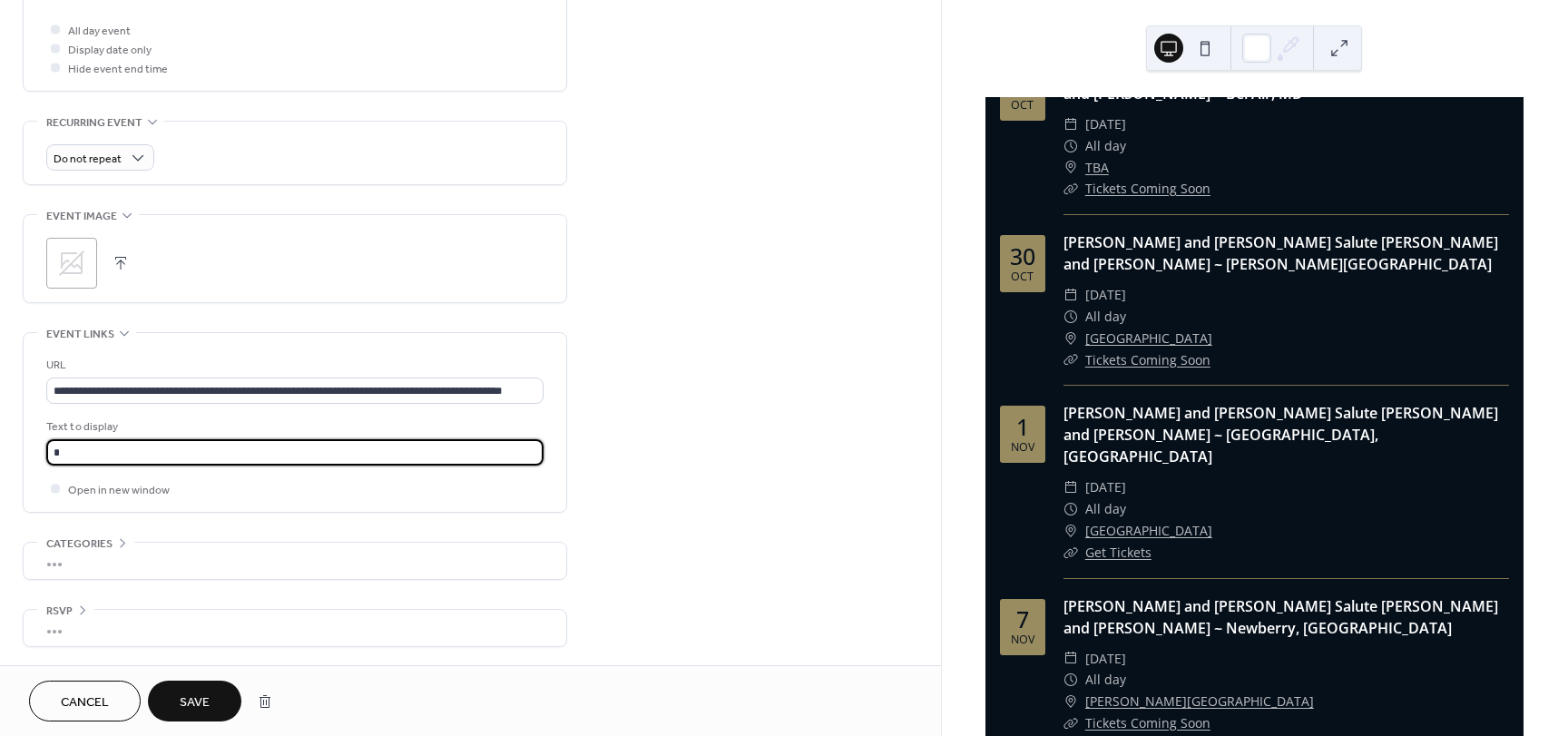 type on "**********" 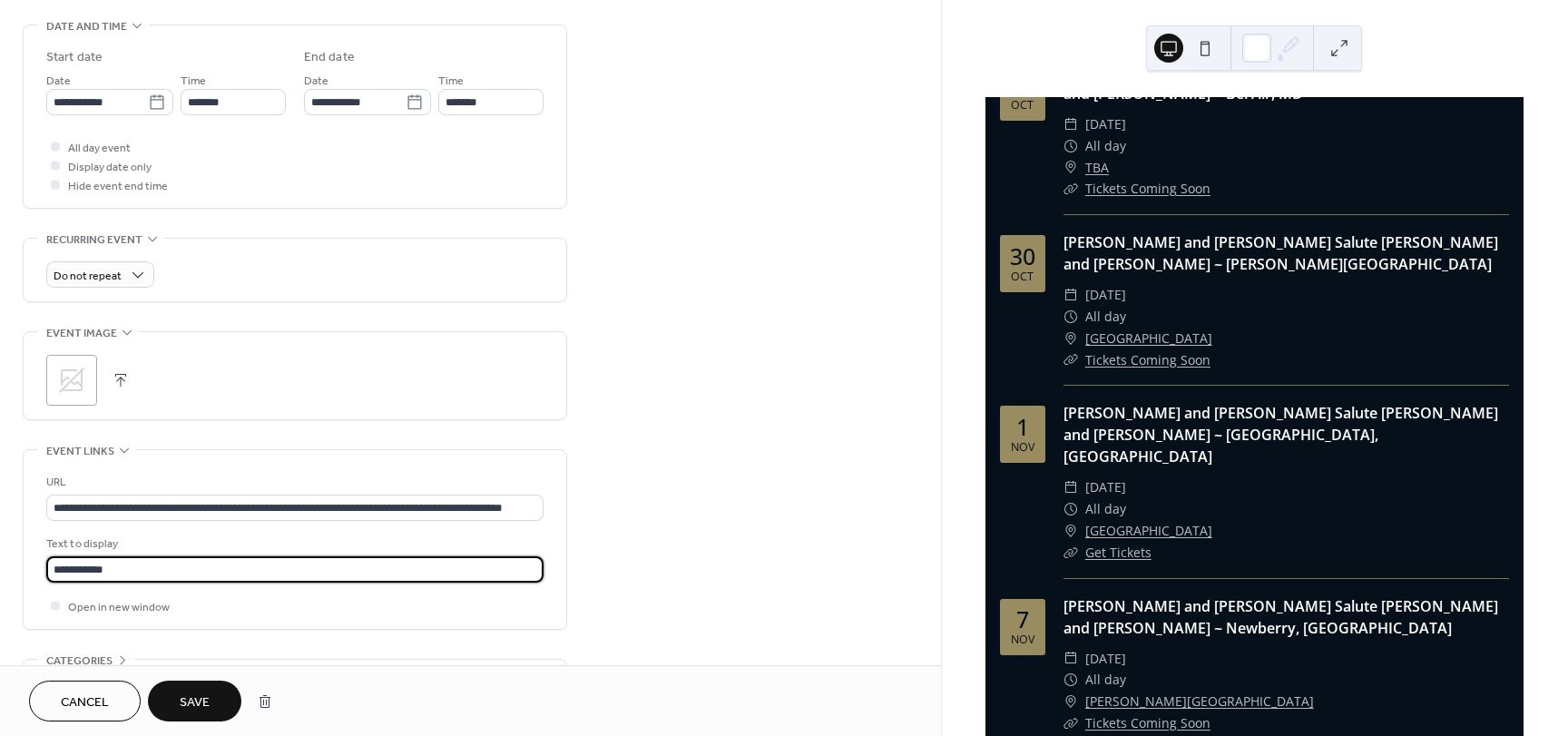 scroll, scrollTop: 682, scrollLeft: 0, axis: vertical 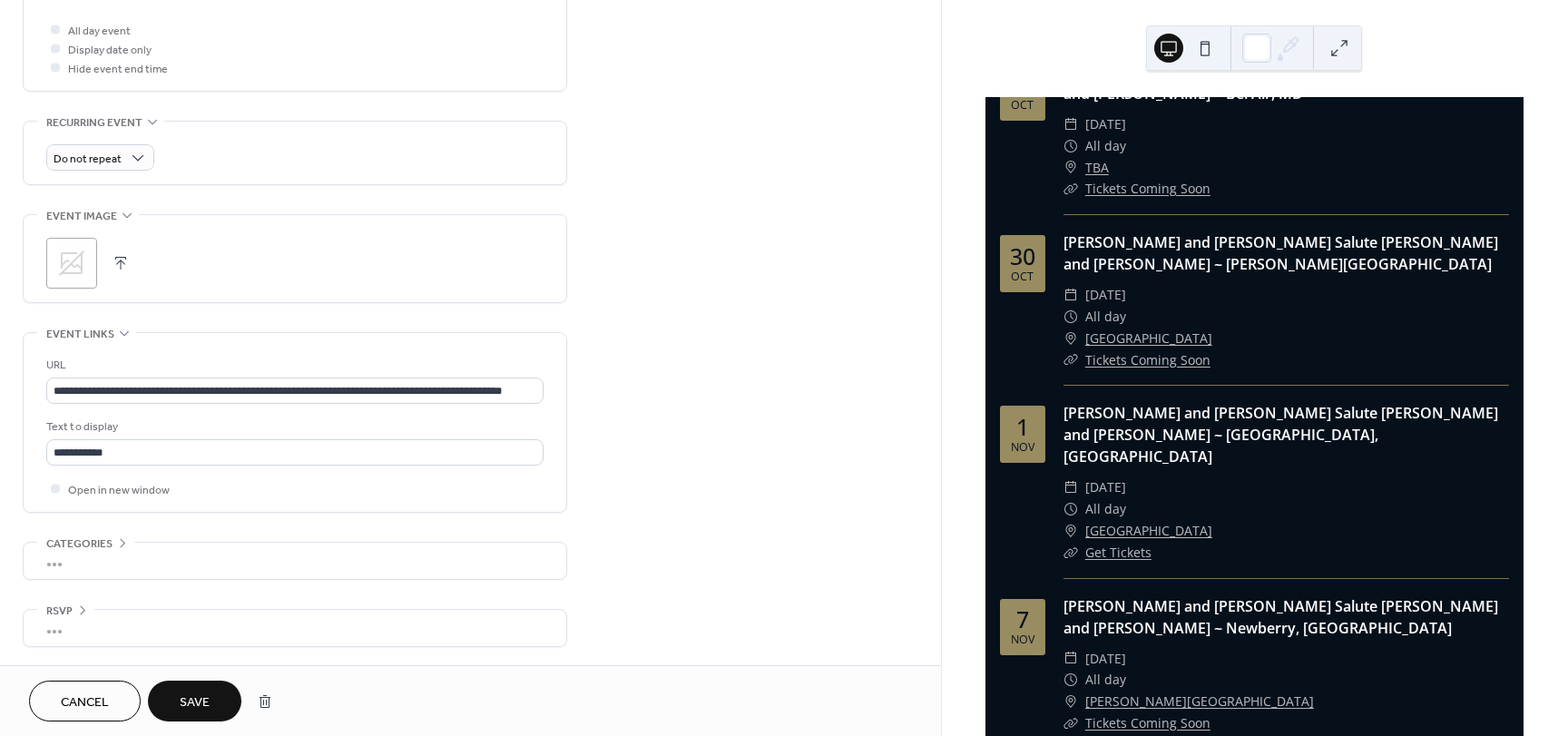click on "Save" at bounding box center (194, 702) 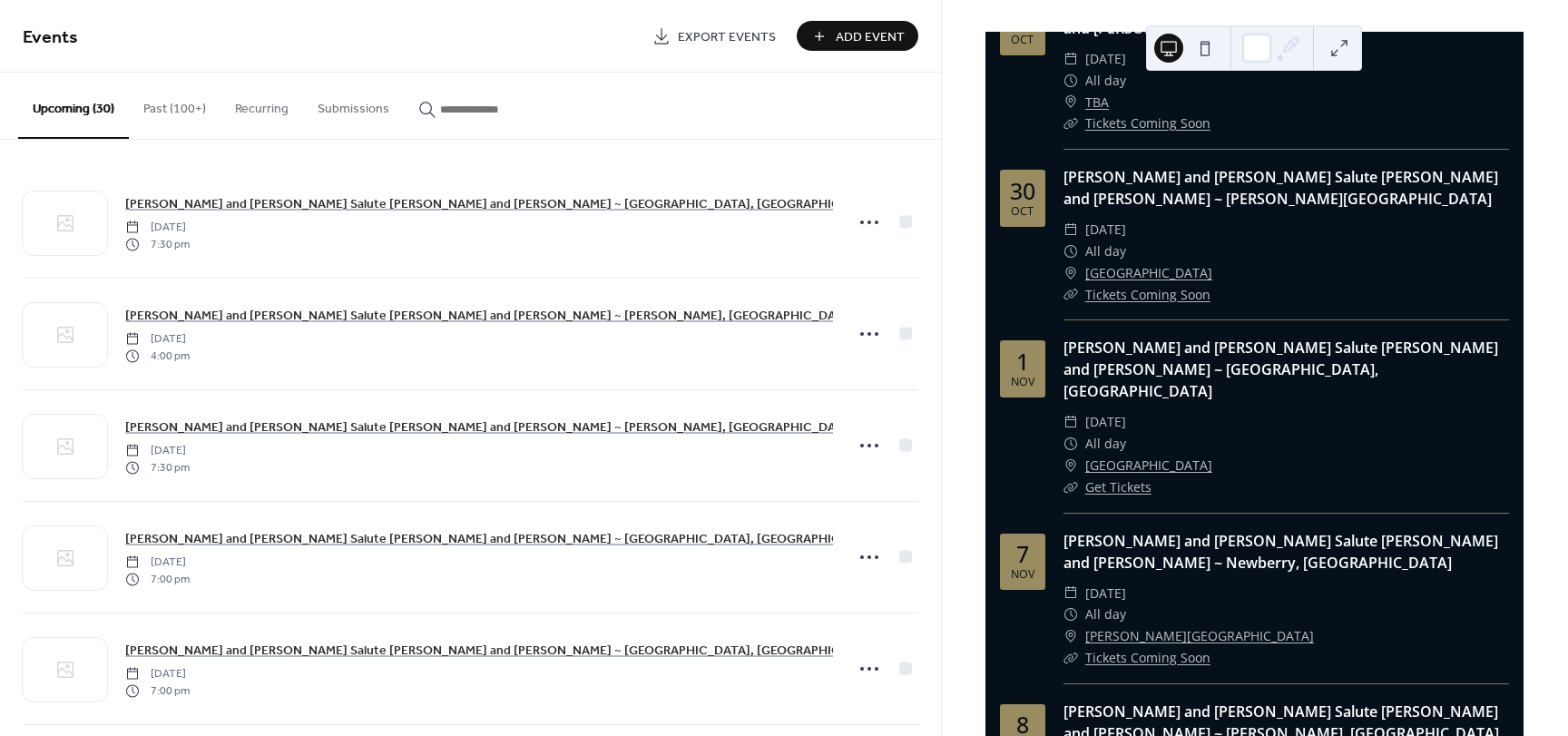 scroll, scrollTop: 125, scrollLeft: 0, axis: vertical 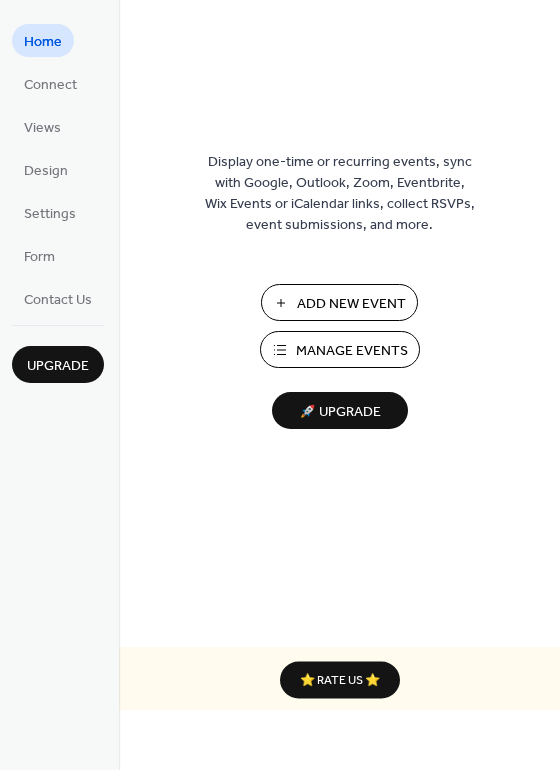 click on "Manage Events" at bounding box center (352, 351) 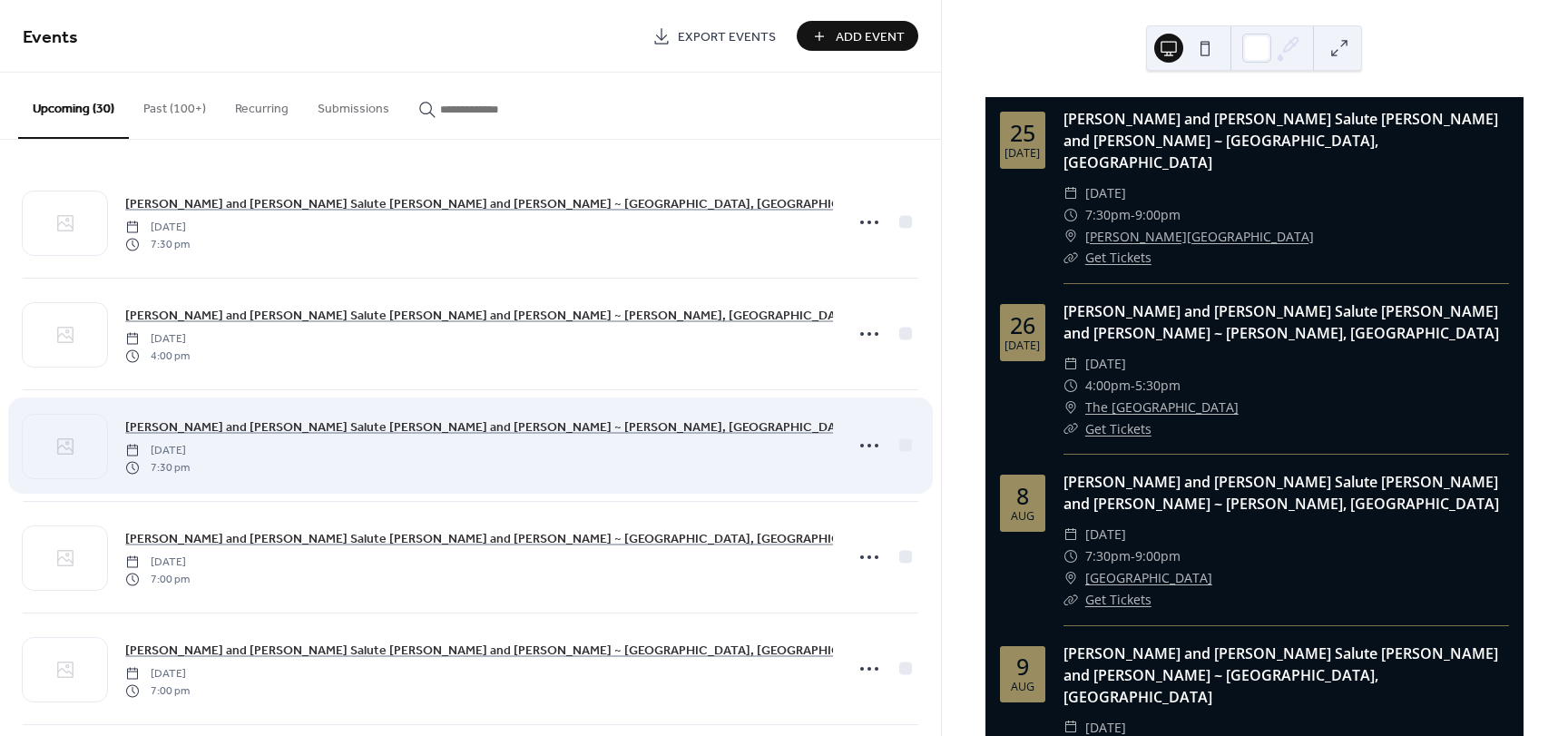 scroll, scrollTop: 0, scrollLeft: 0, axis: both 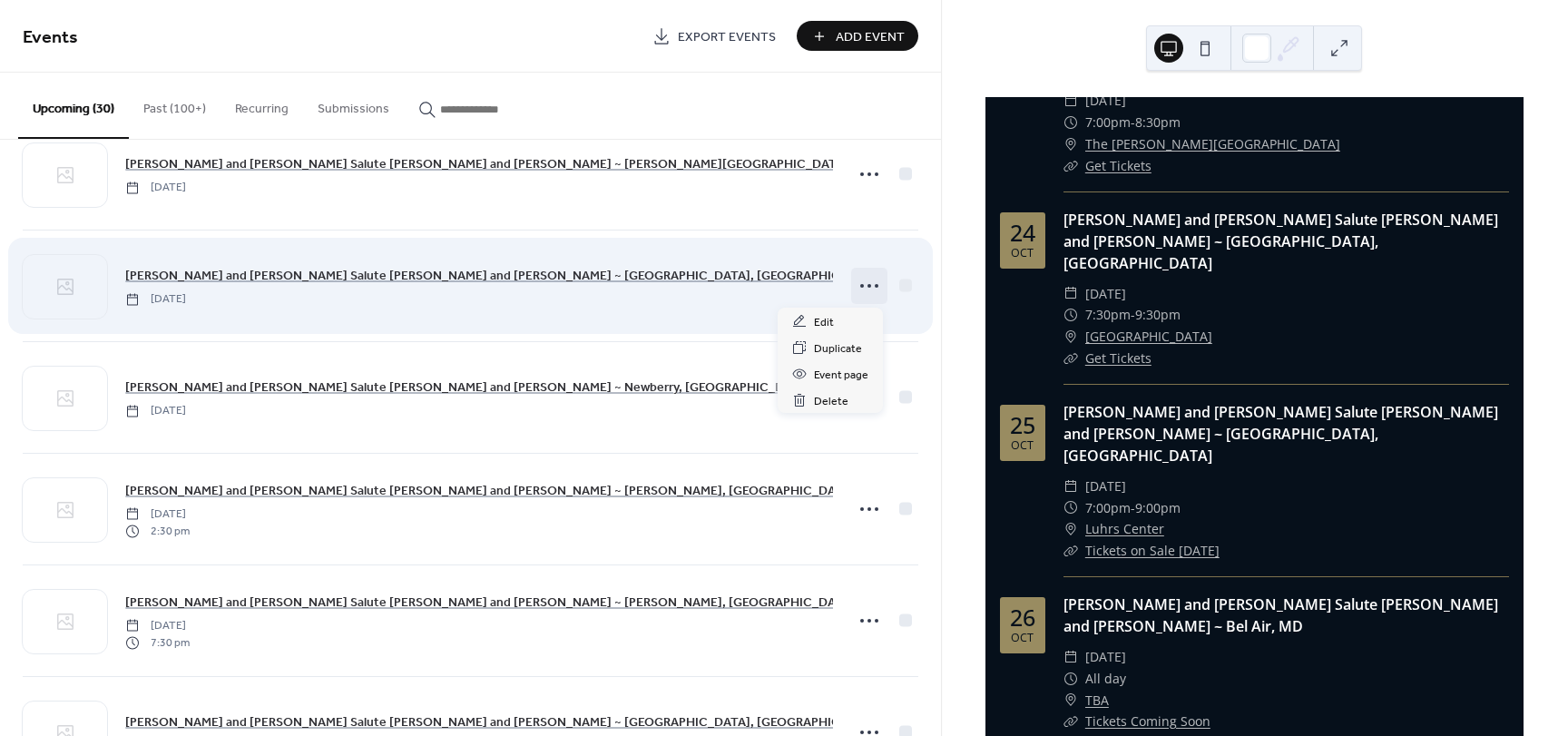 click 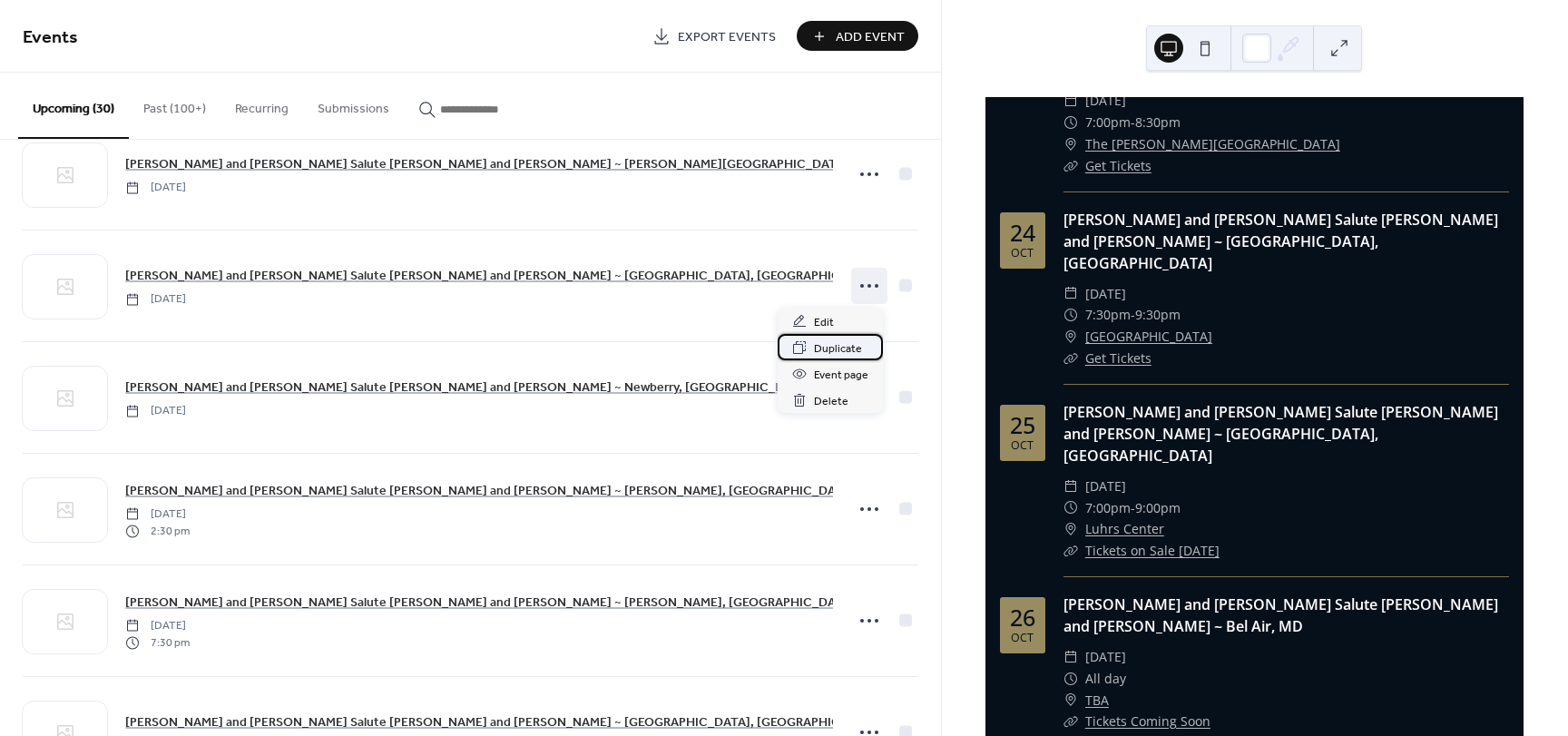 click on "Duplicate" at bounding box center [838, 348] 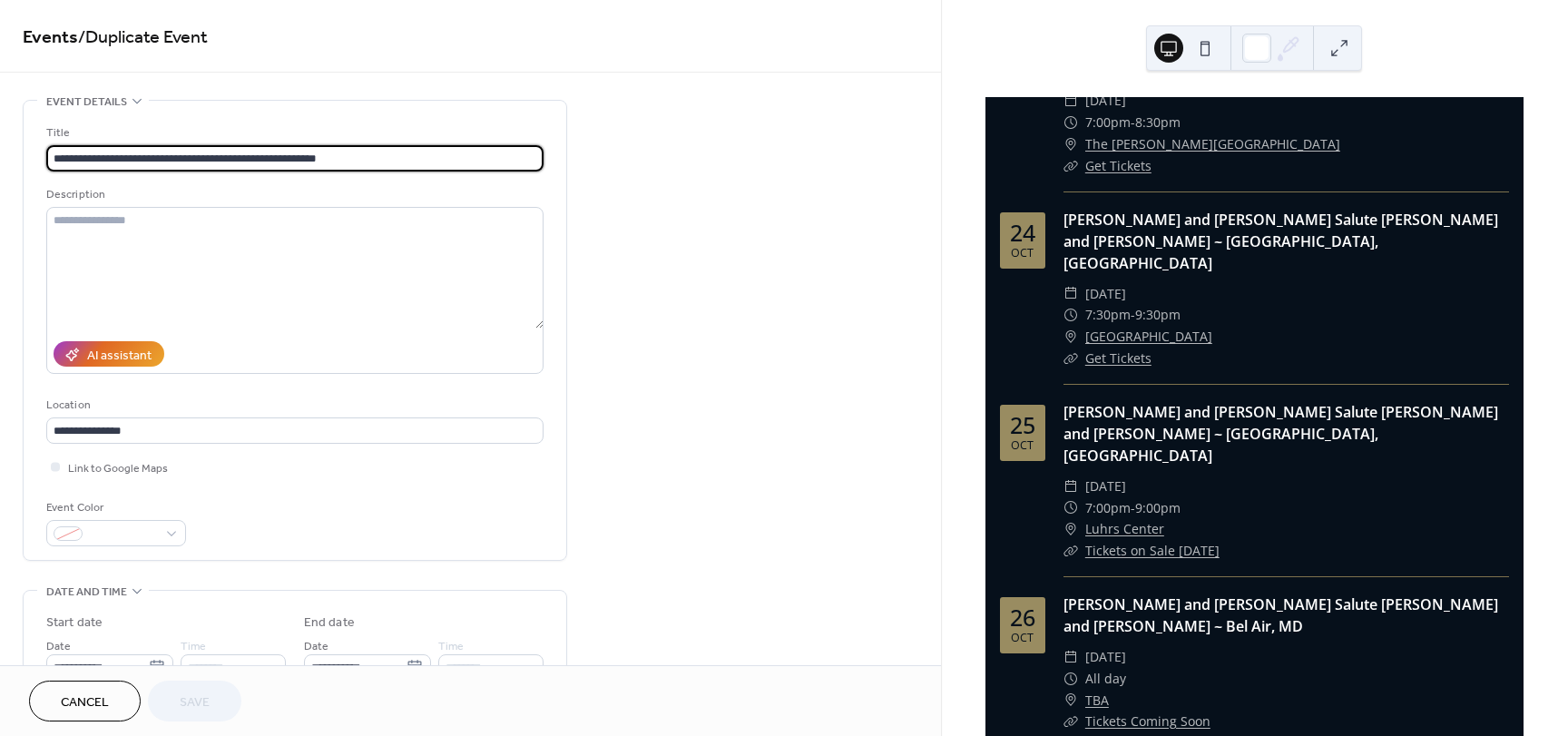 drag, startPoint x: 275, startPoint y: 158, endPoint x: 344, endPoint y: 166, distance: 69.46222 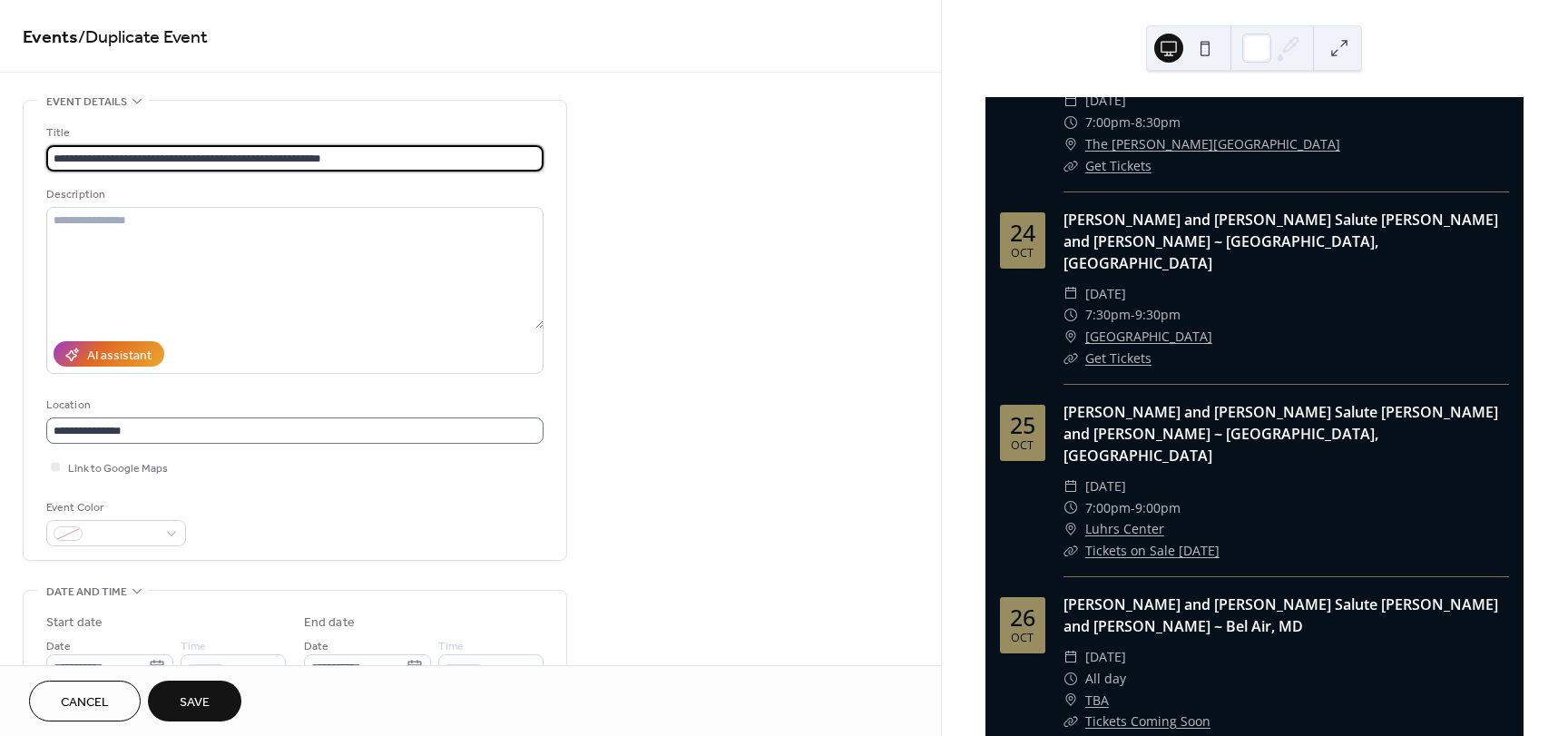 type on "**********" 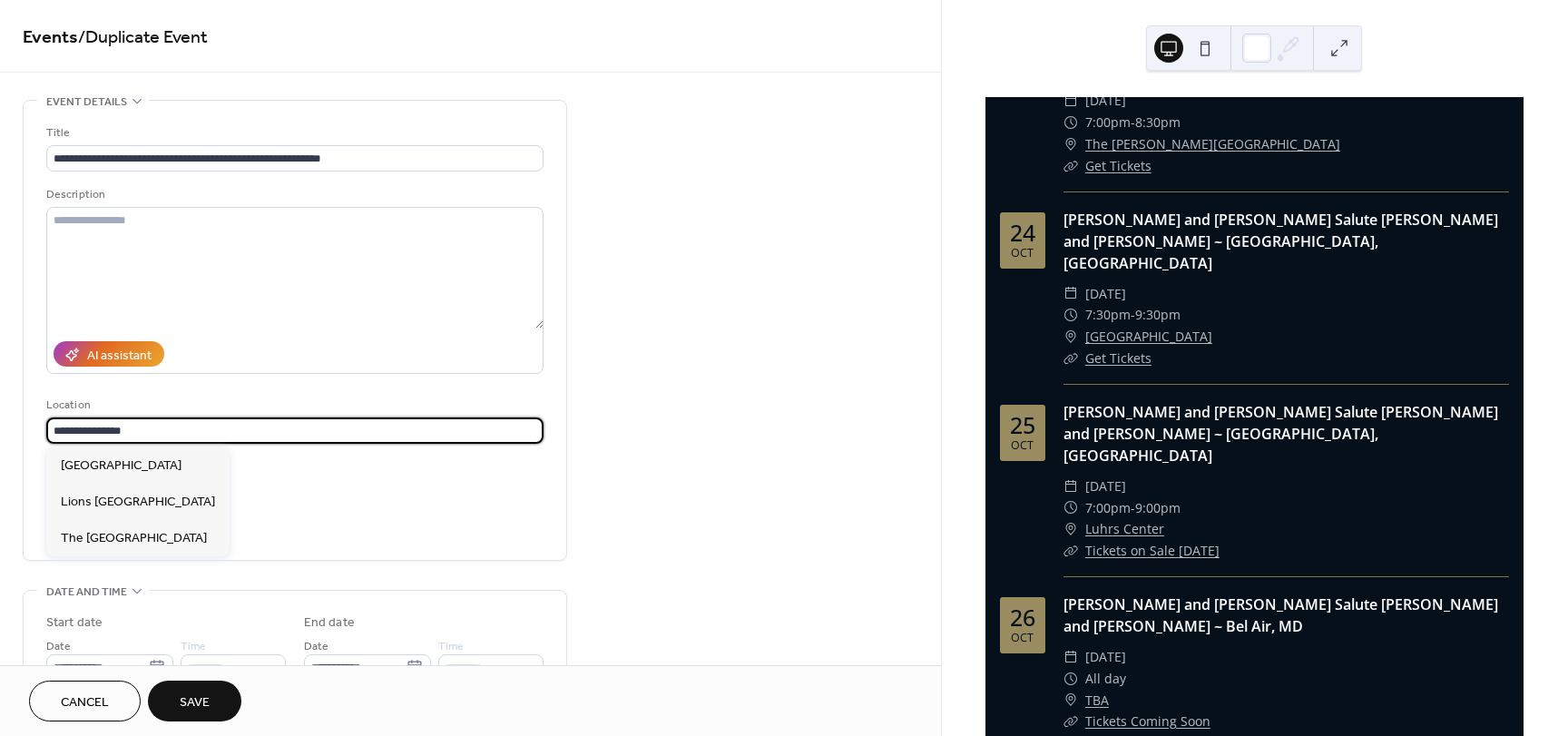 drag, startPoint x: 174, startPoint y: 422, endPoint x: 15, endPoint y: 430, distance: 159.20113 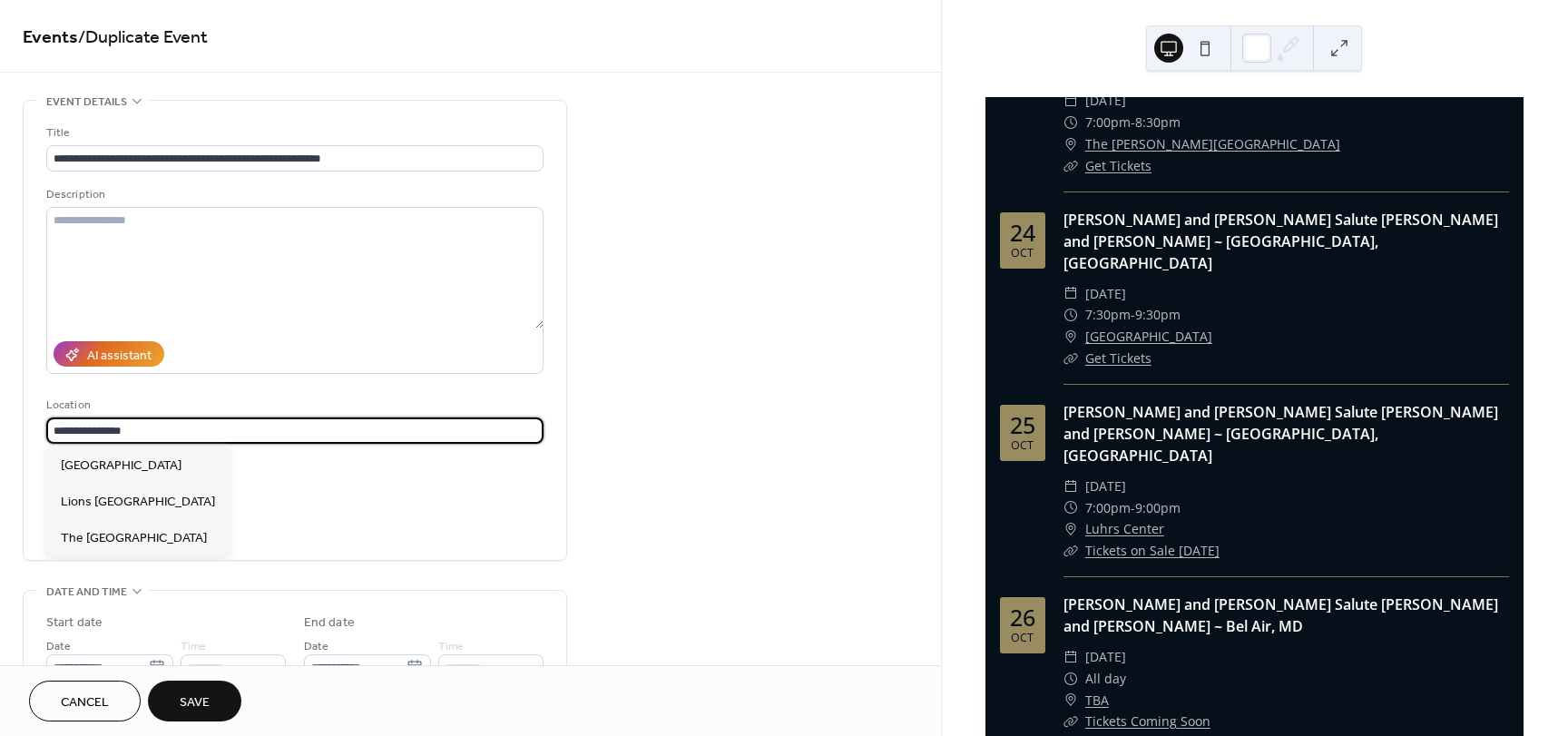 click on "**********" at bounding box center (470, 723) 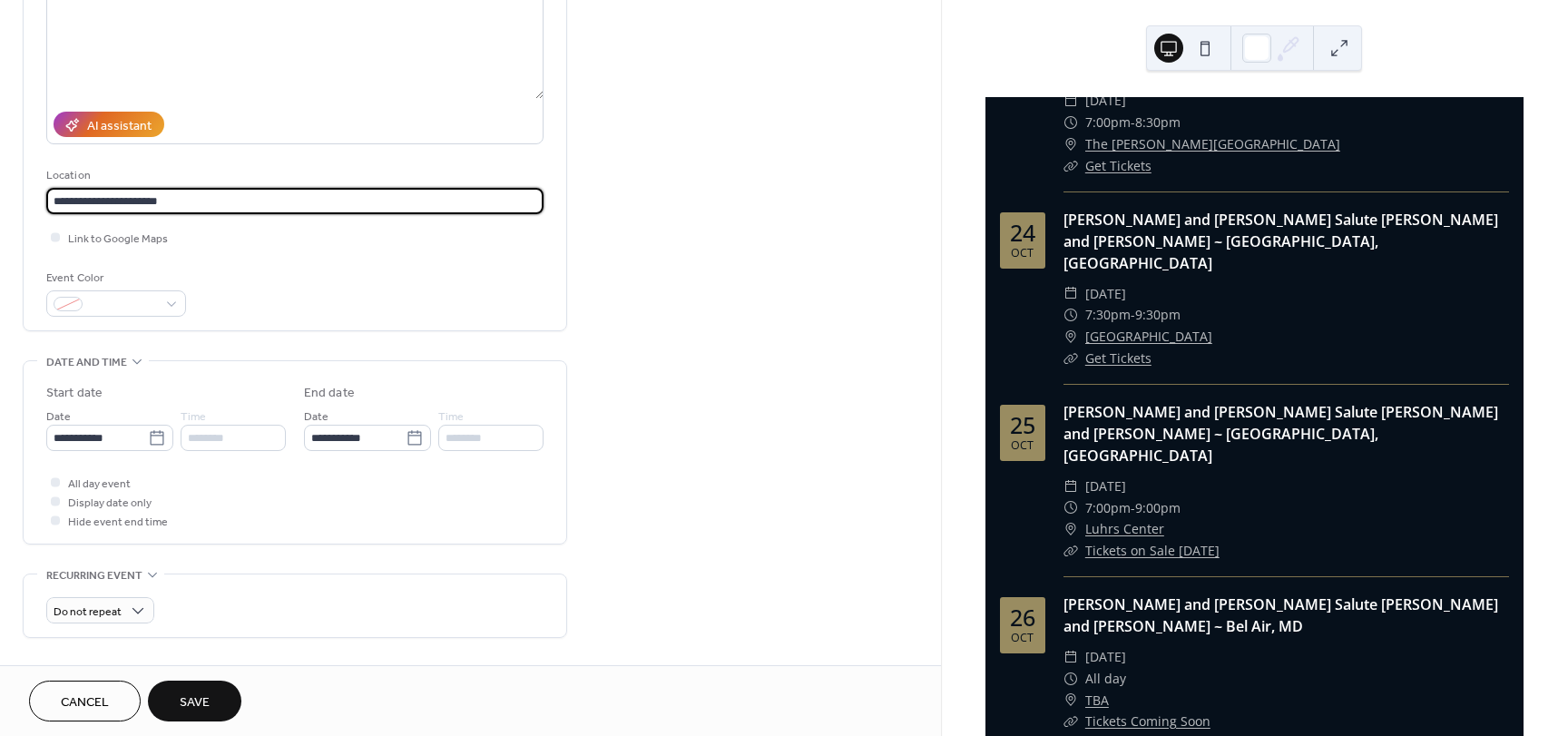 scroll, scrollTop: 242, scrollLeft: 0, axis: vertical 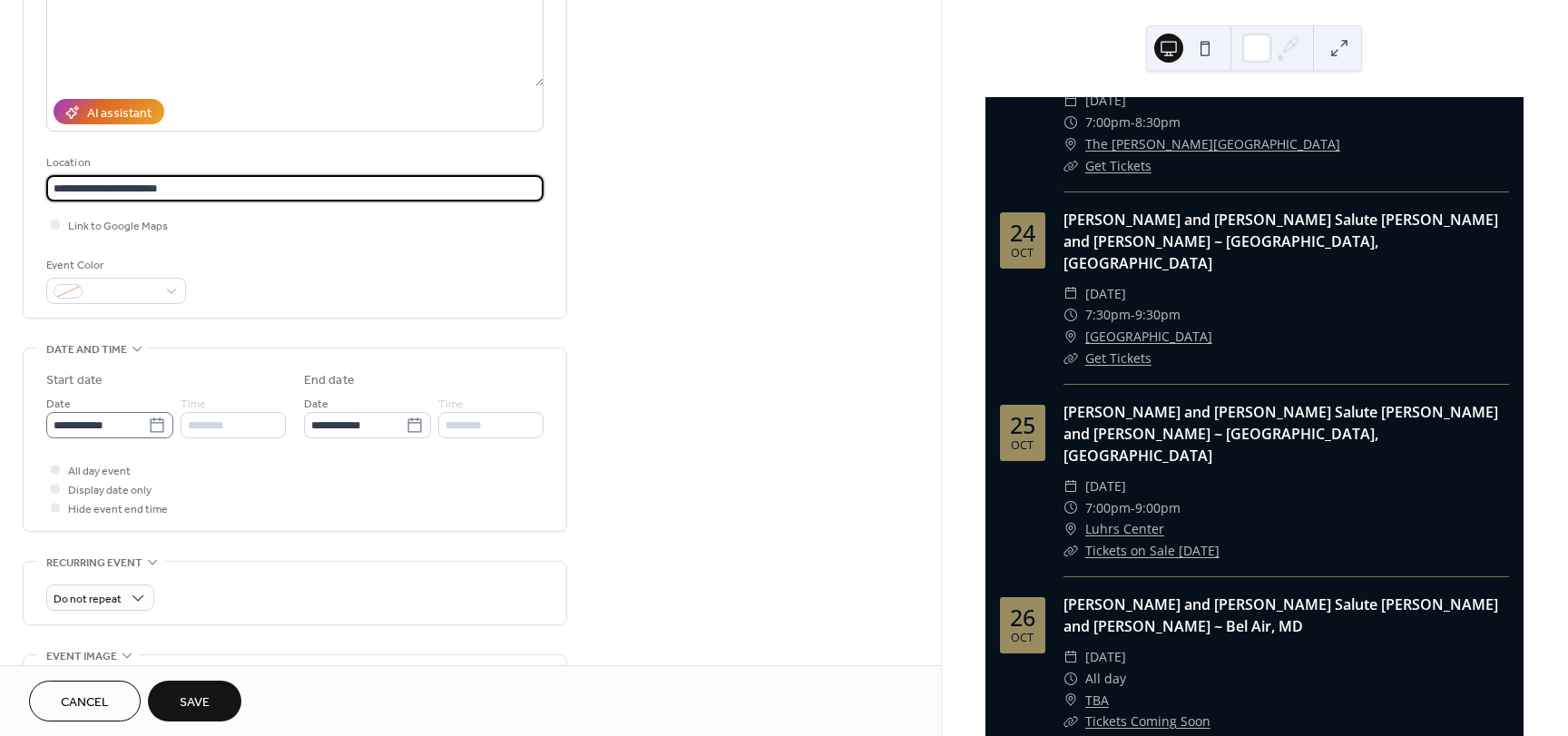 type on "**********" 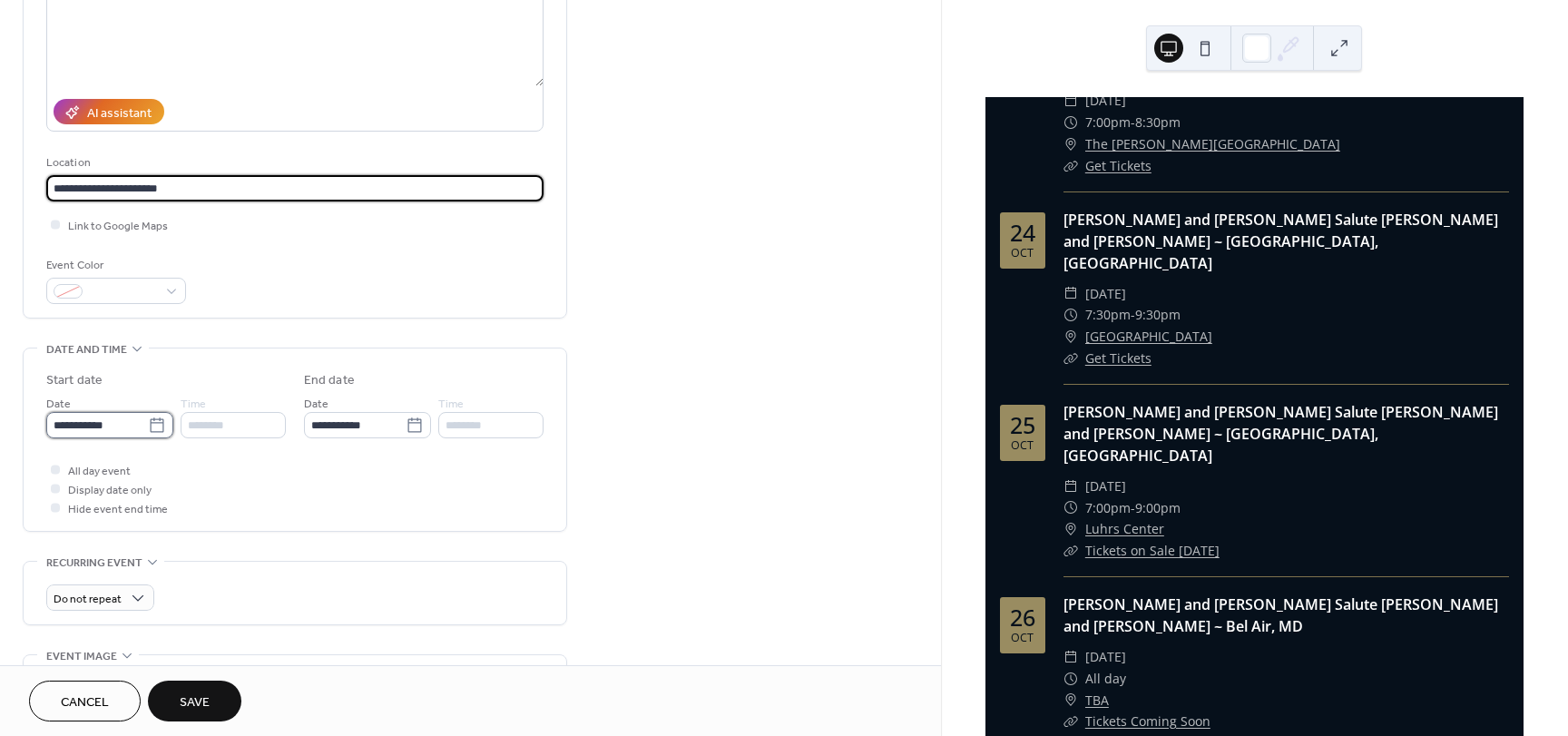 click on "**********" at bounding box center [97, 425] 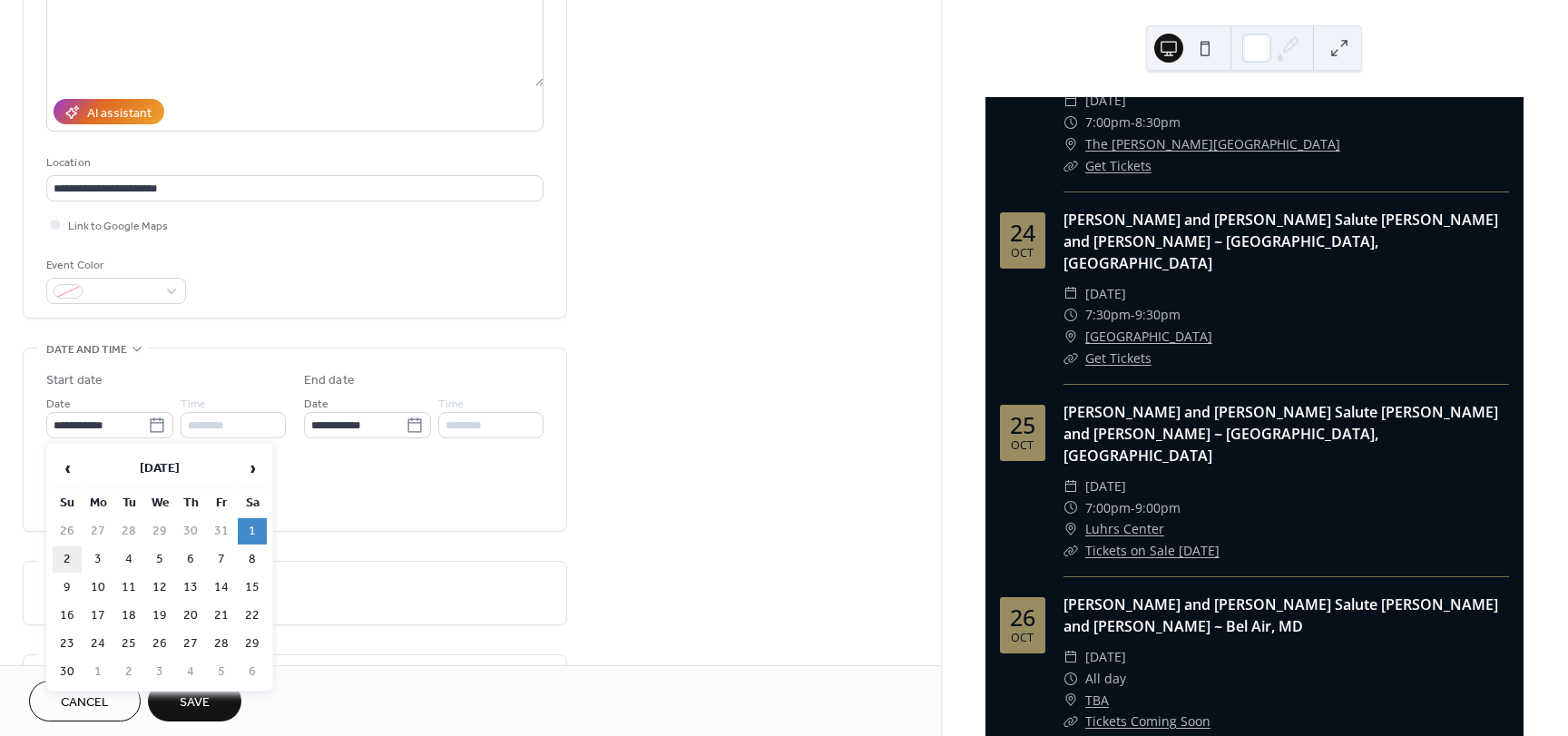 click on "2" at bounding box center [67, 559] 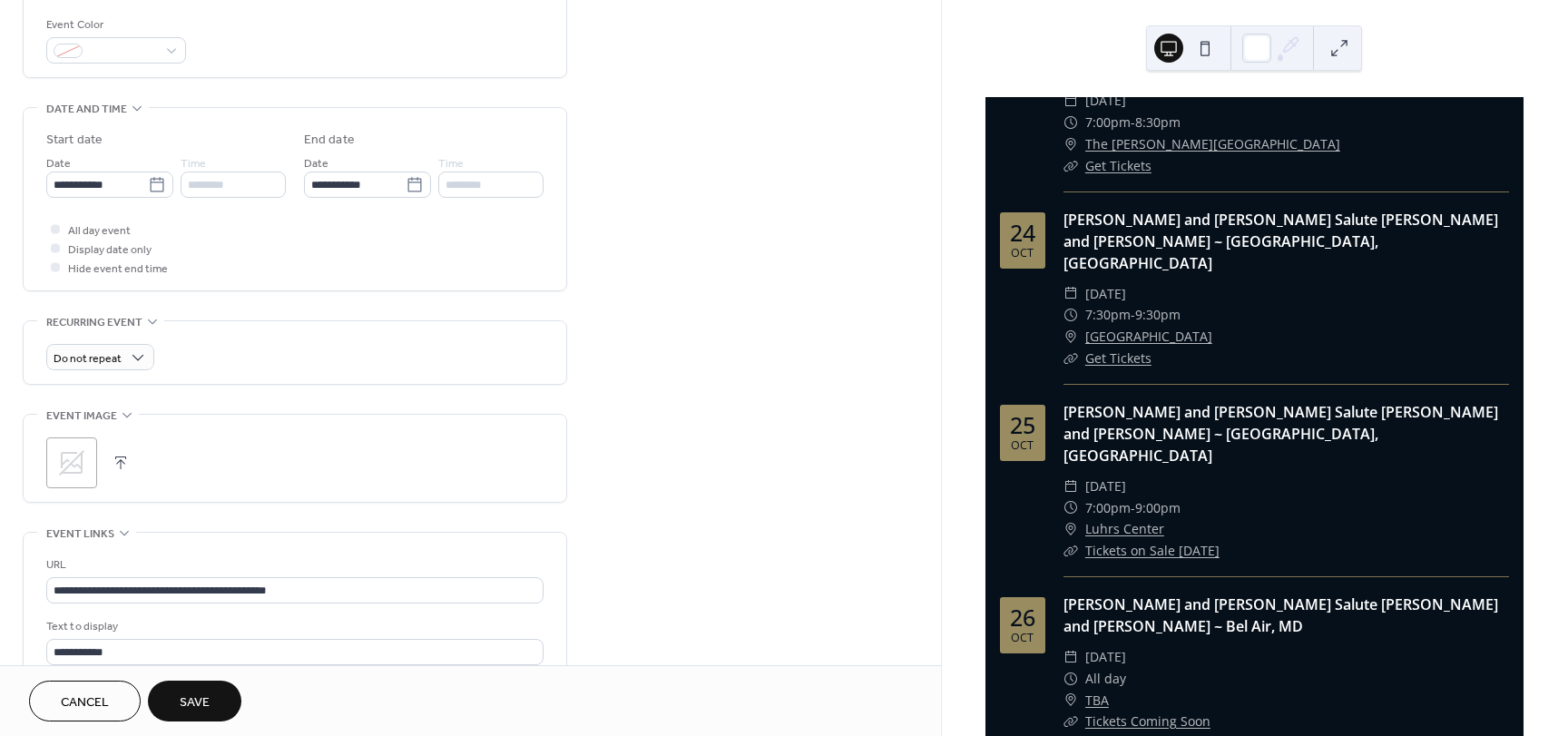 scroll, scrollTop: 484, scrollLeft: 0, axis: vertical 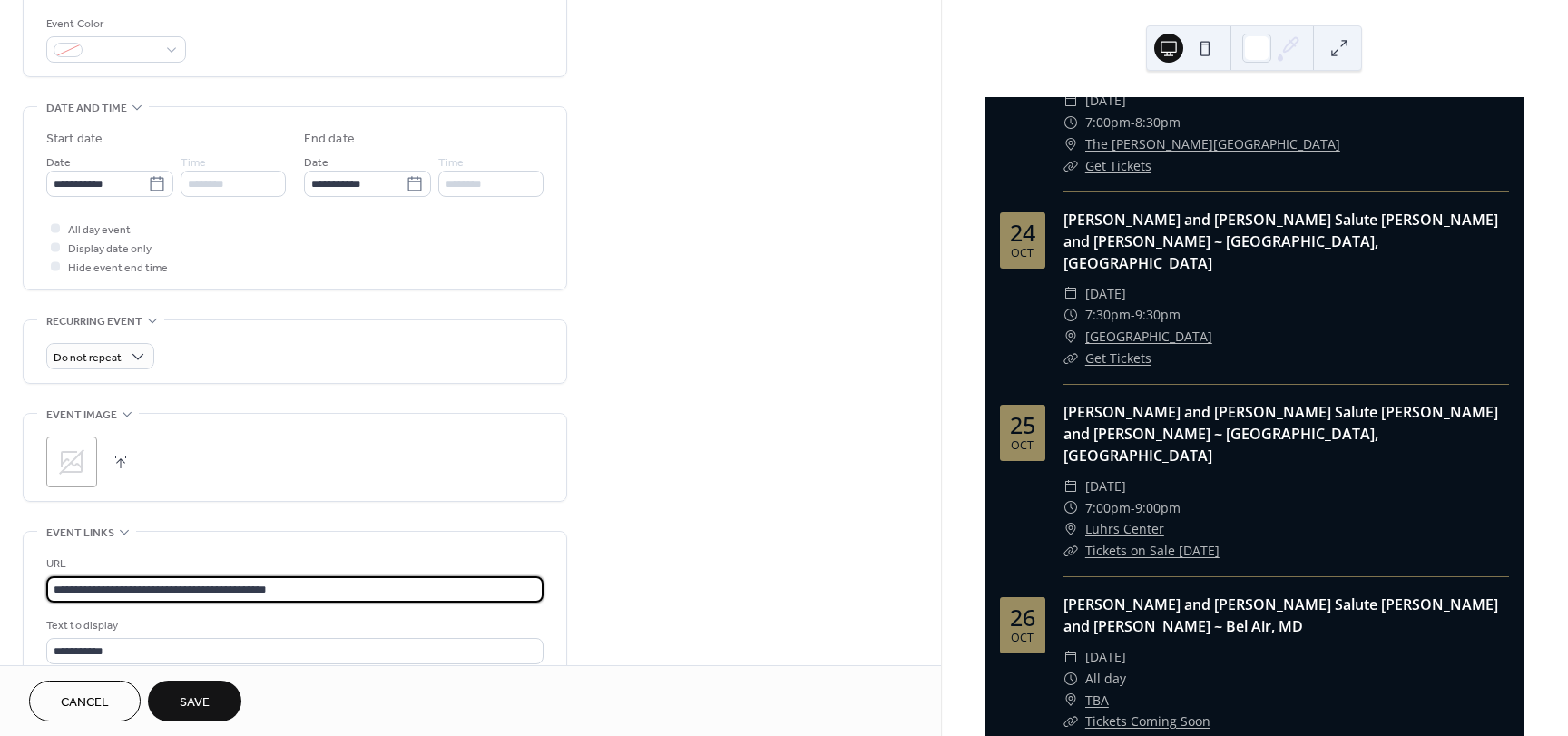 drag, startPoint x: 309, startPoint y: 590, endPoint x: 38, endPoint y: 589, distance: 271.00185 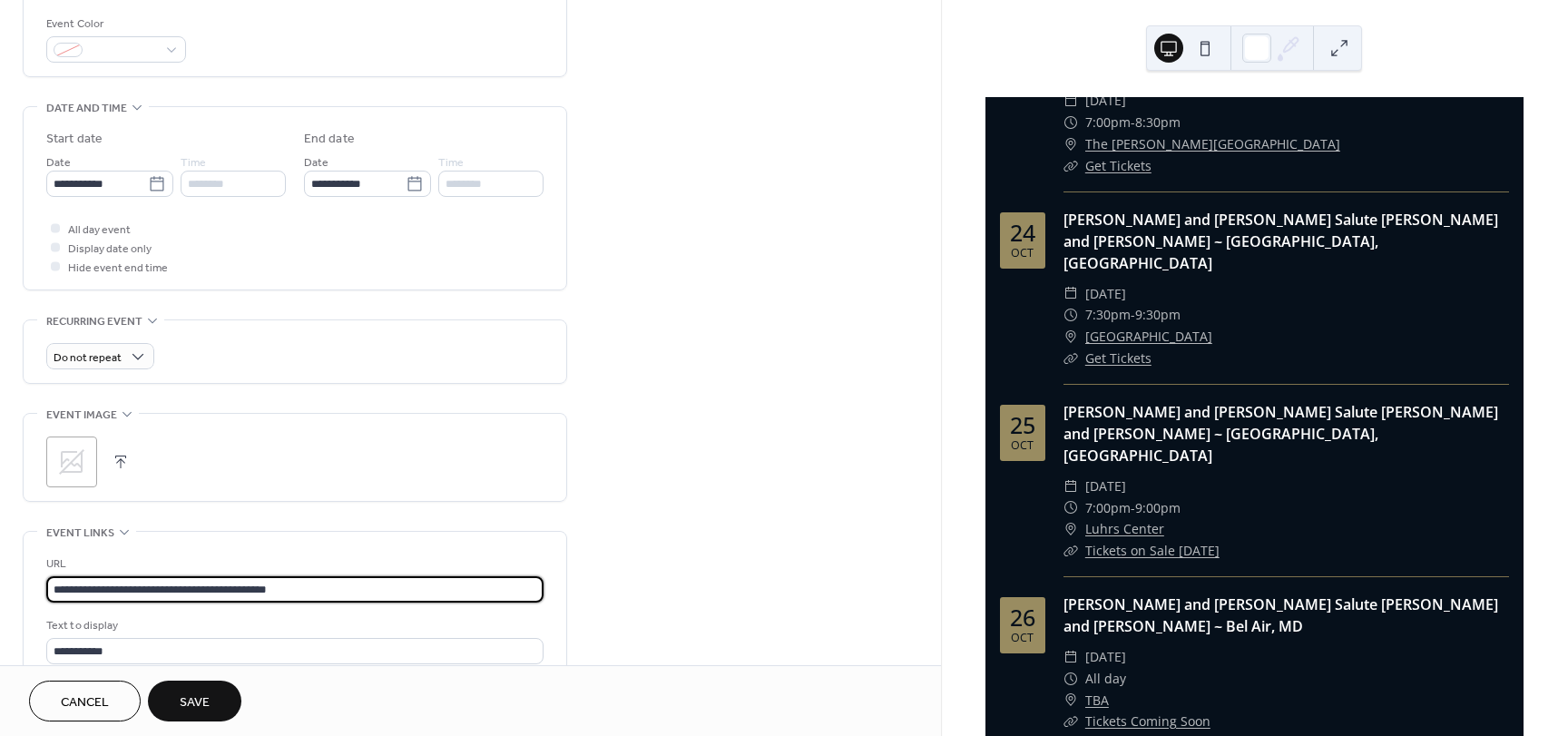 click on "**********" at bounding box center (295, 621) 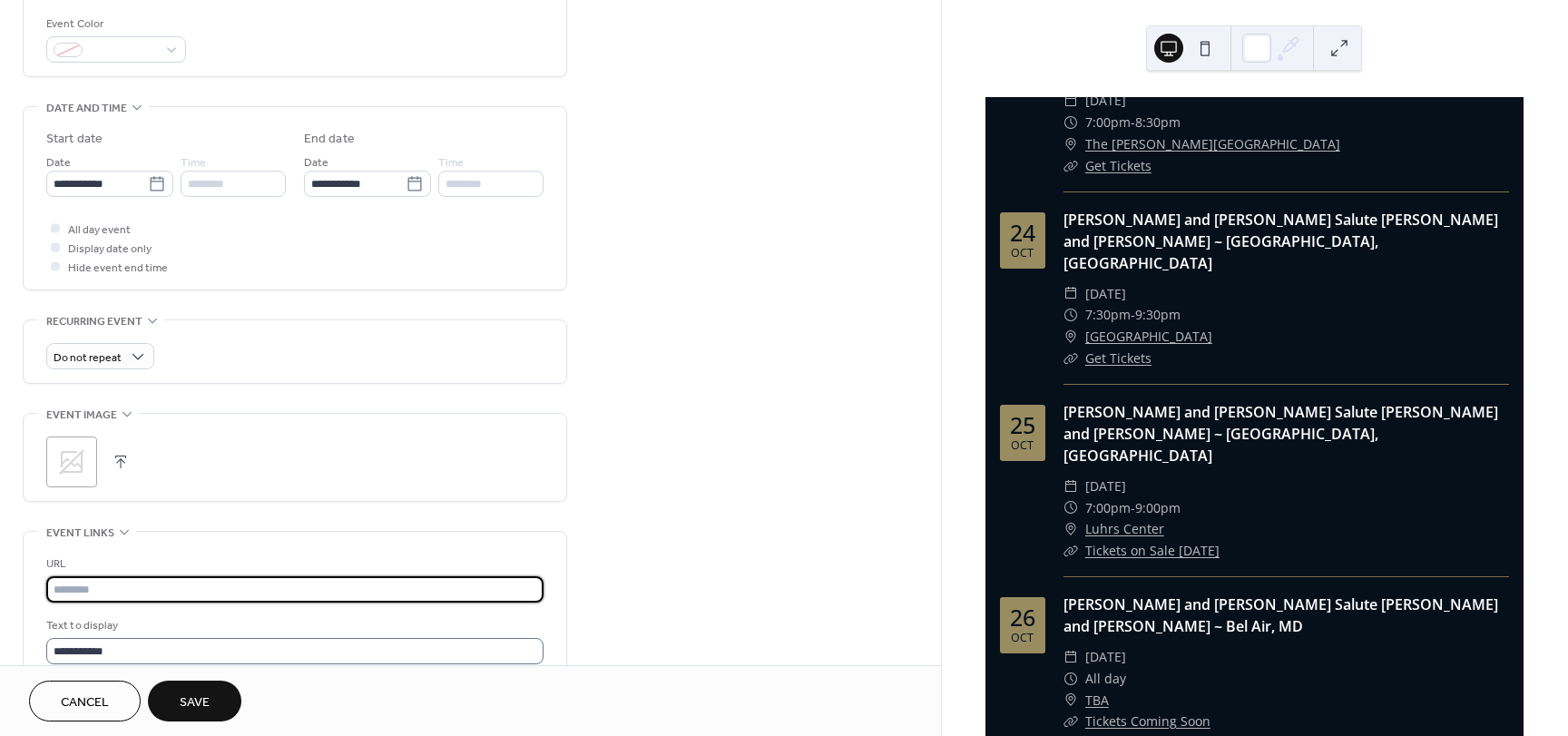 type 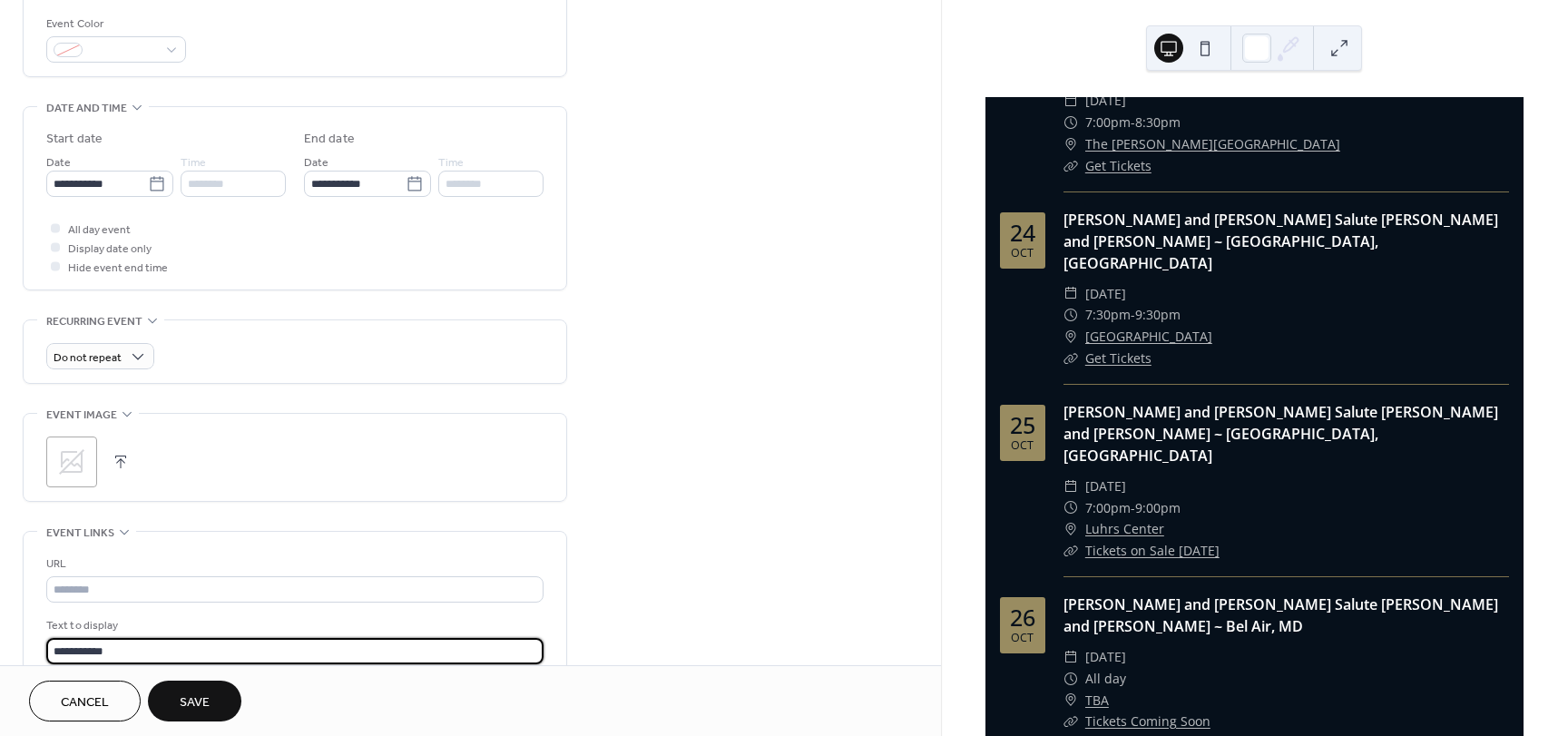 drag, startPoint x: 132, startPoint y: 650, endPoint x: 10, endPoint y: 659, distance: 122.33152 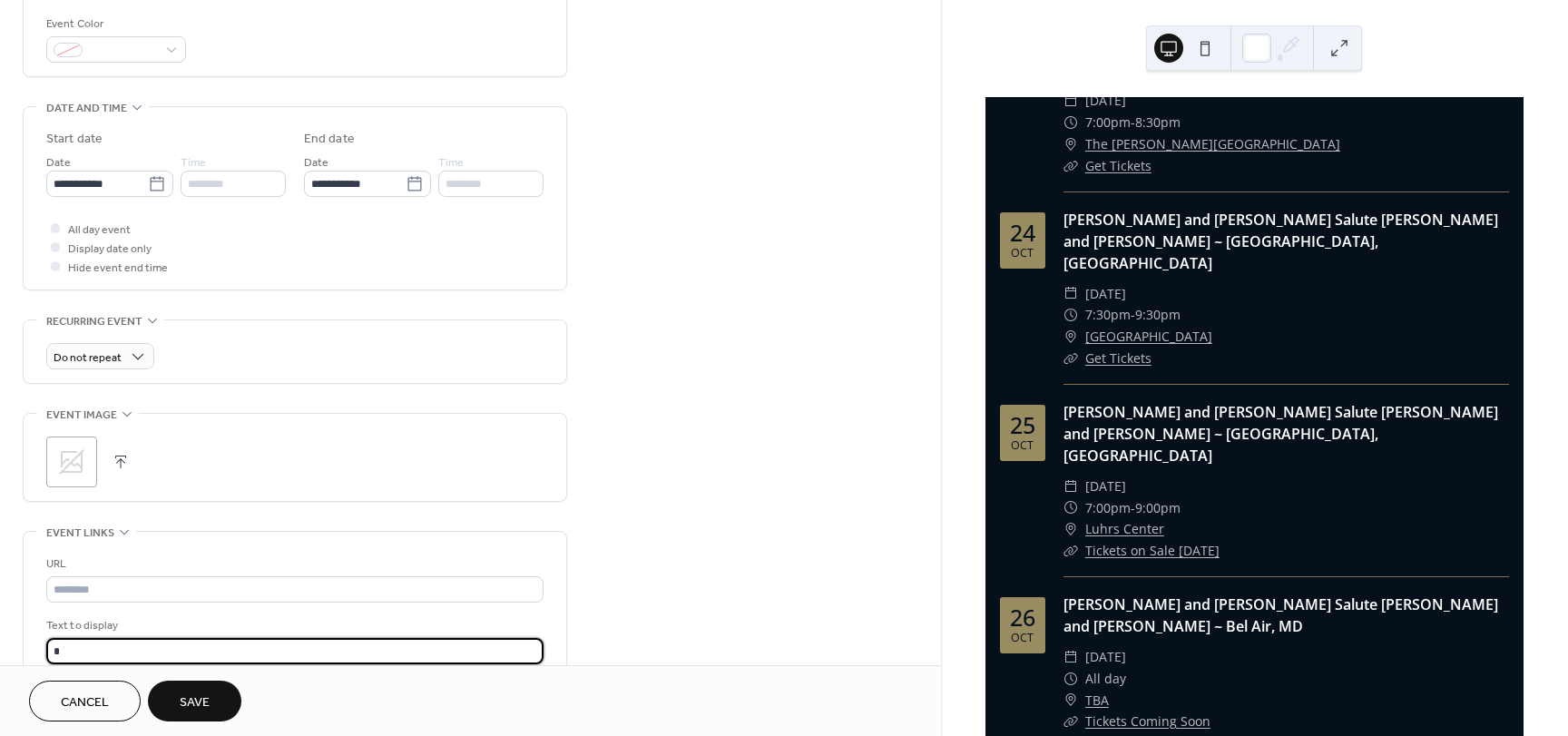 type on "**********" 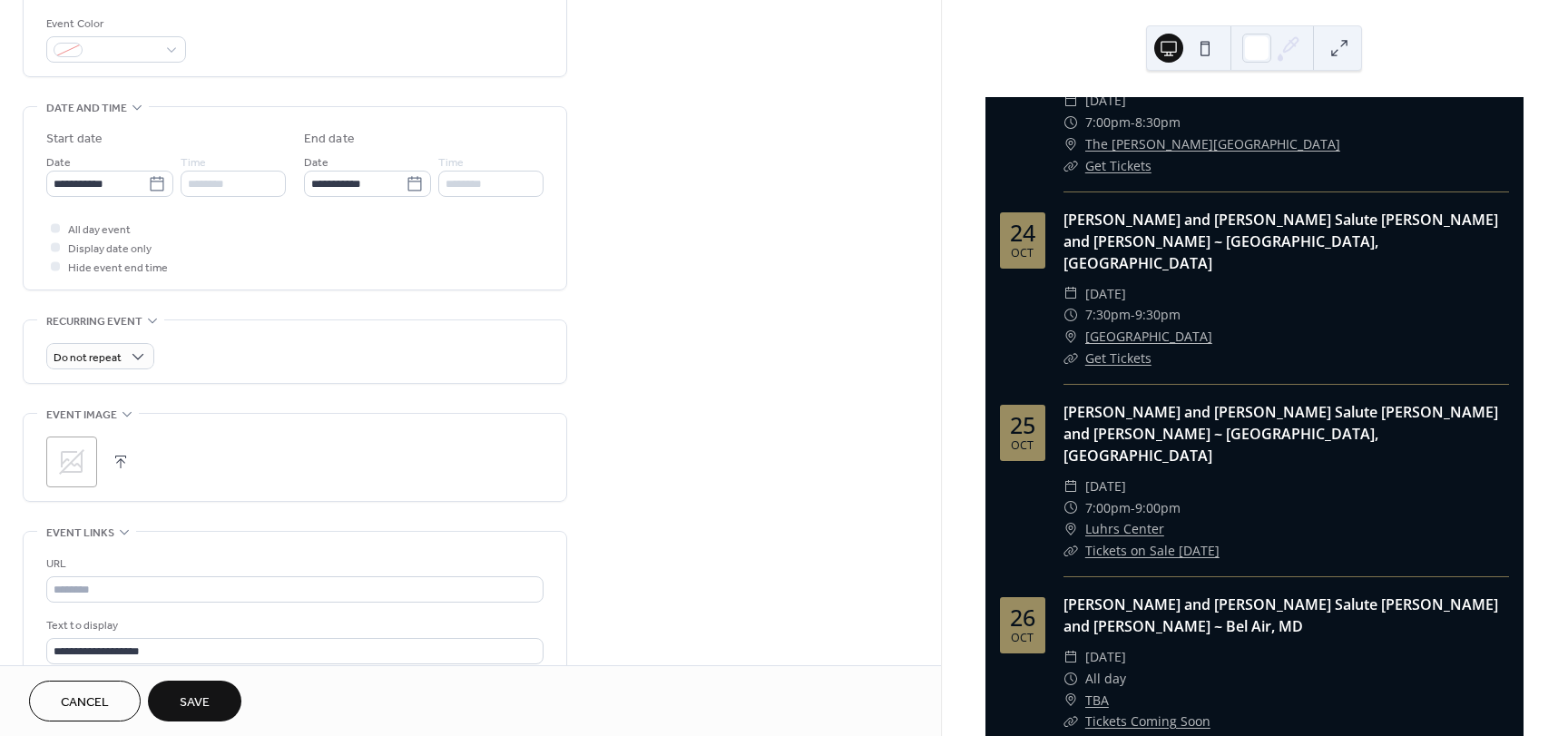 click on "Save" at bounding box center [194, 702] 